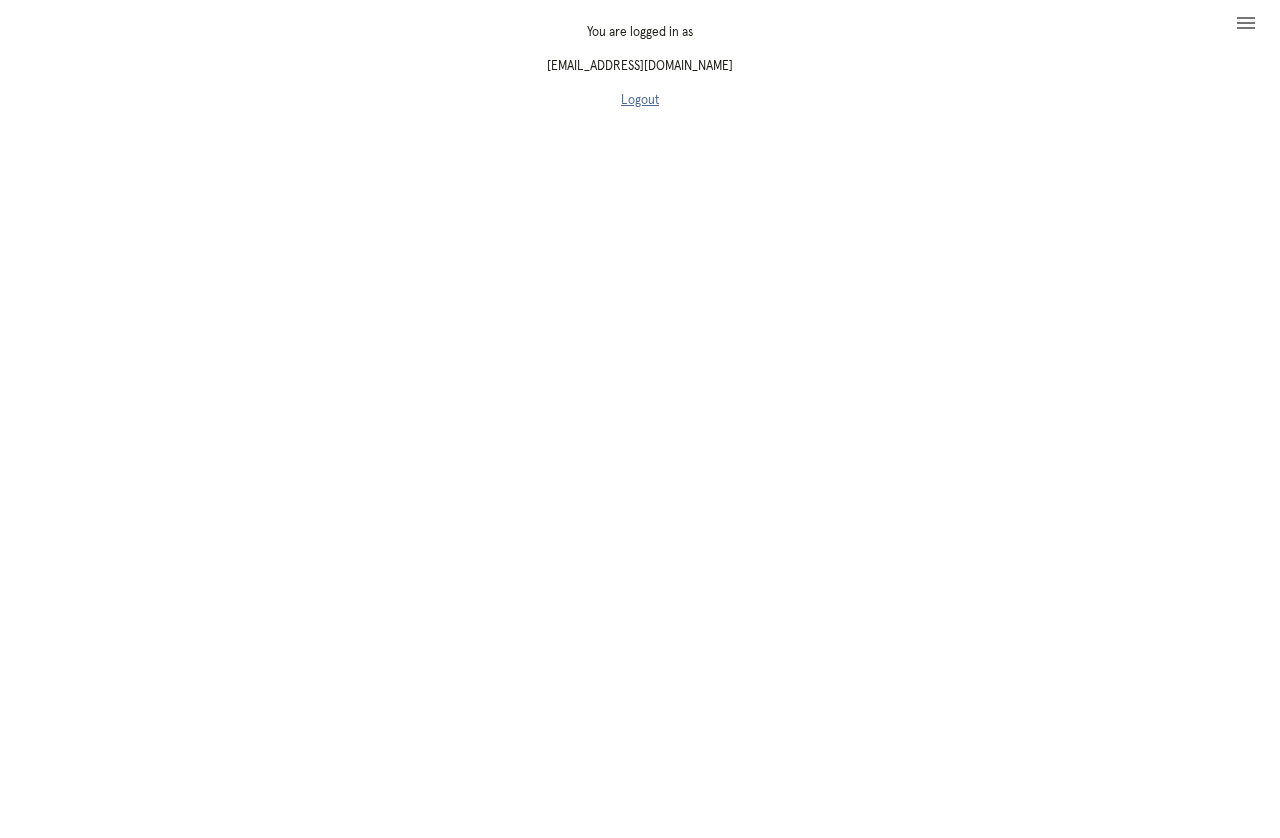 scroll, scrollTop: 0, scrollLeft: 0, axis: both 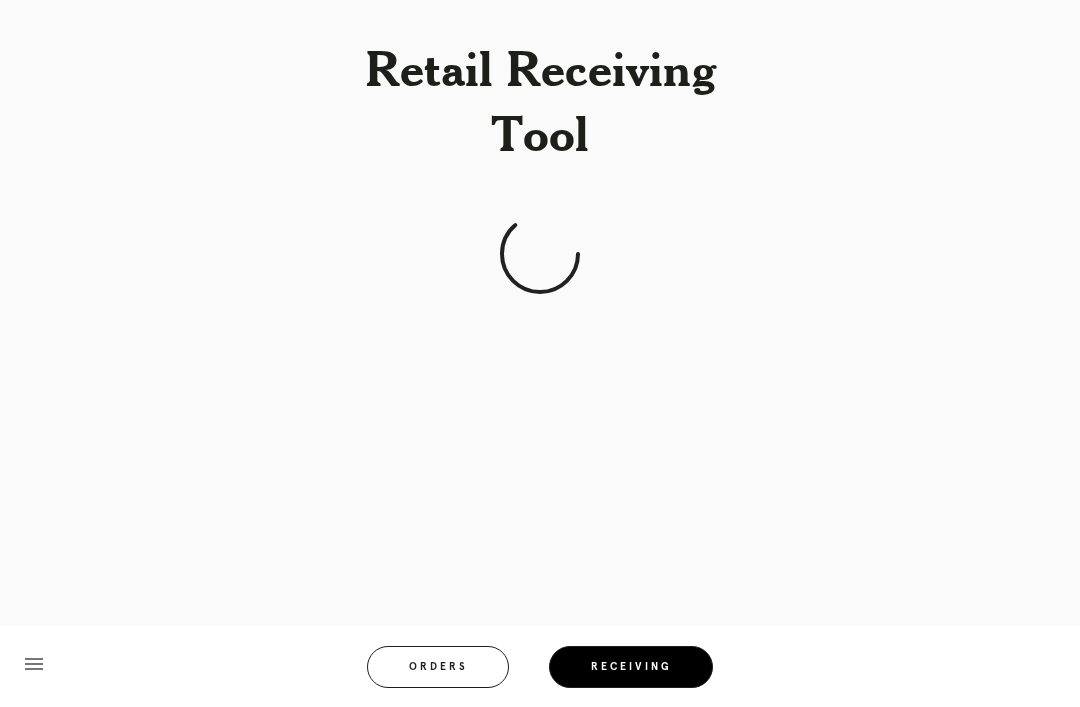 click on "Orders" at bounding box center [438, 667] 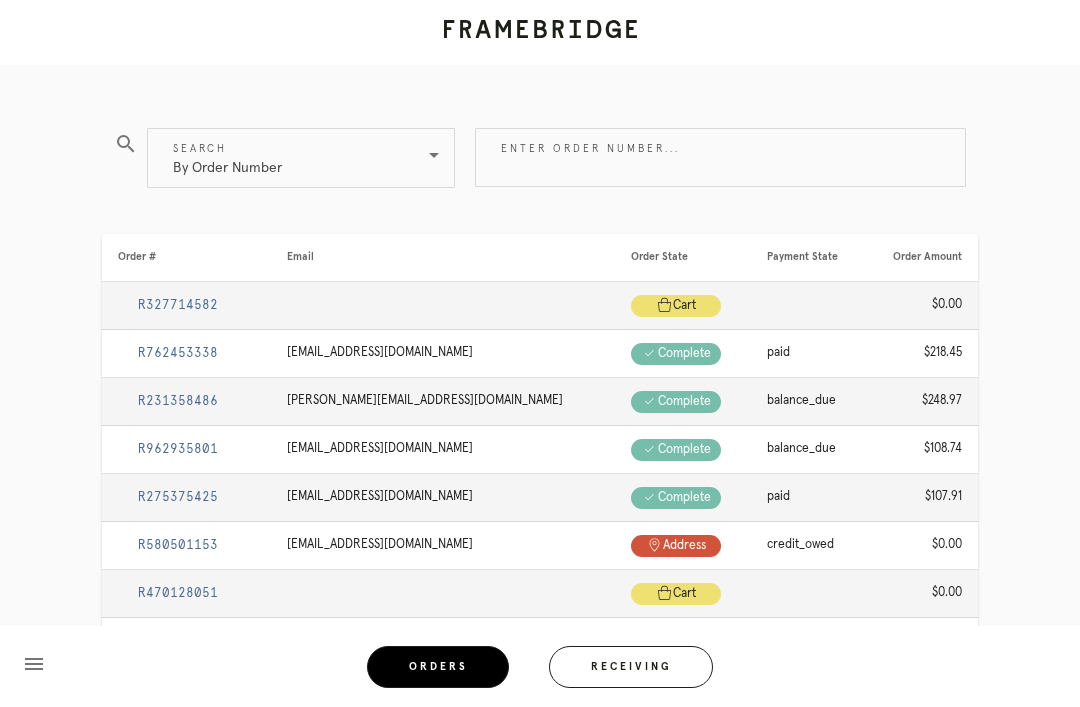 click on "By Order Number" at bounding box center (287, 158) 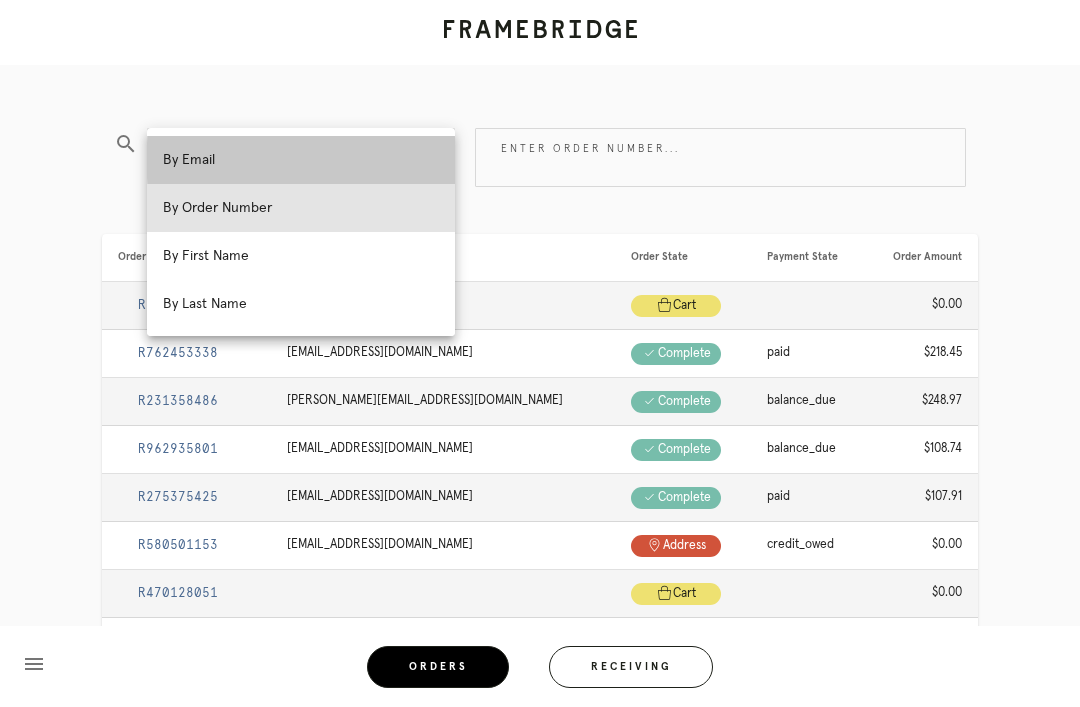 click on "By Email" at bounding box center (301, 160) 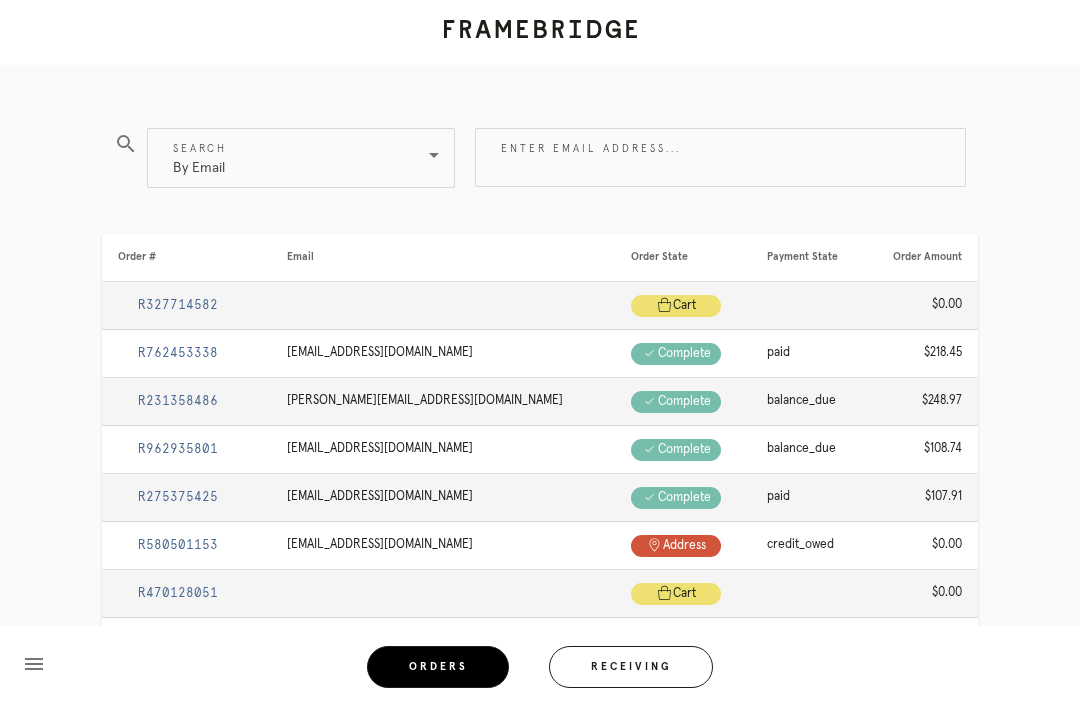 click on "Enter email address..." at bounding box center (720, 157) 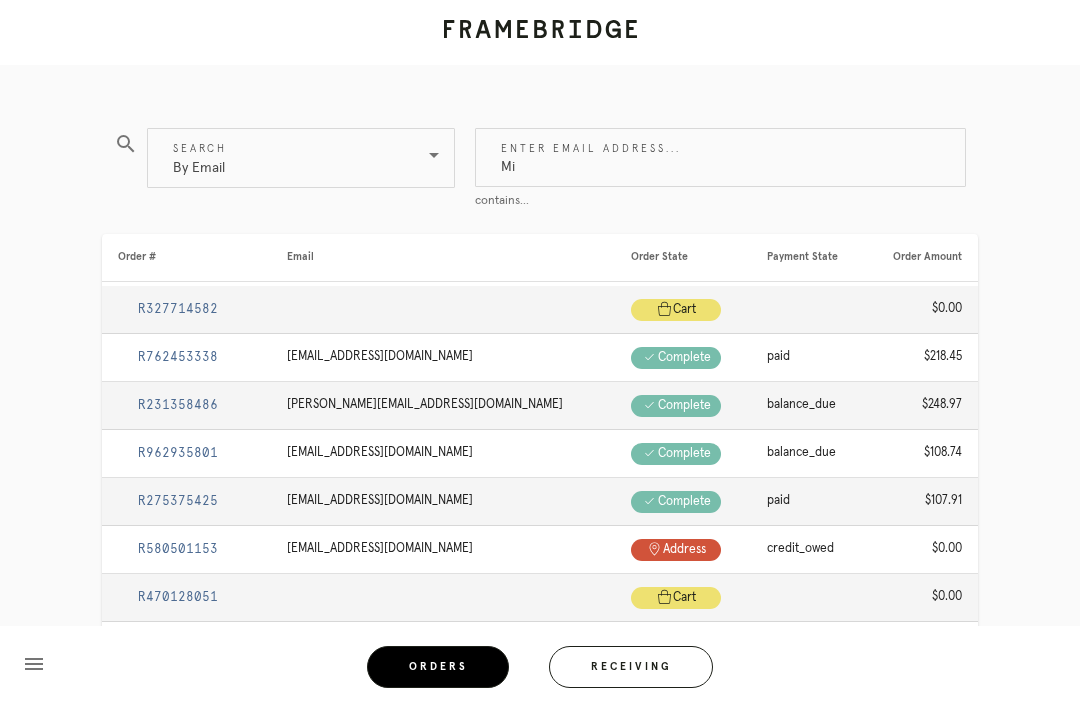 type on "M" 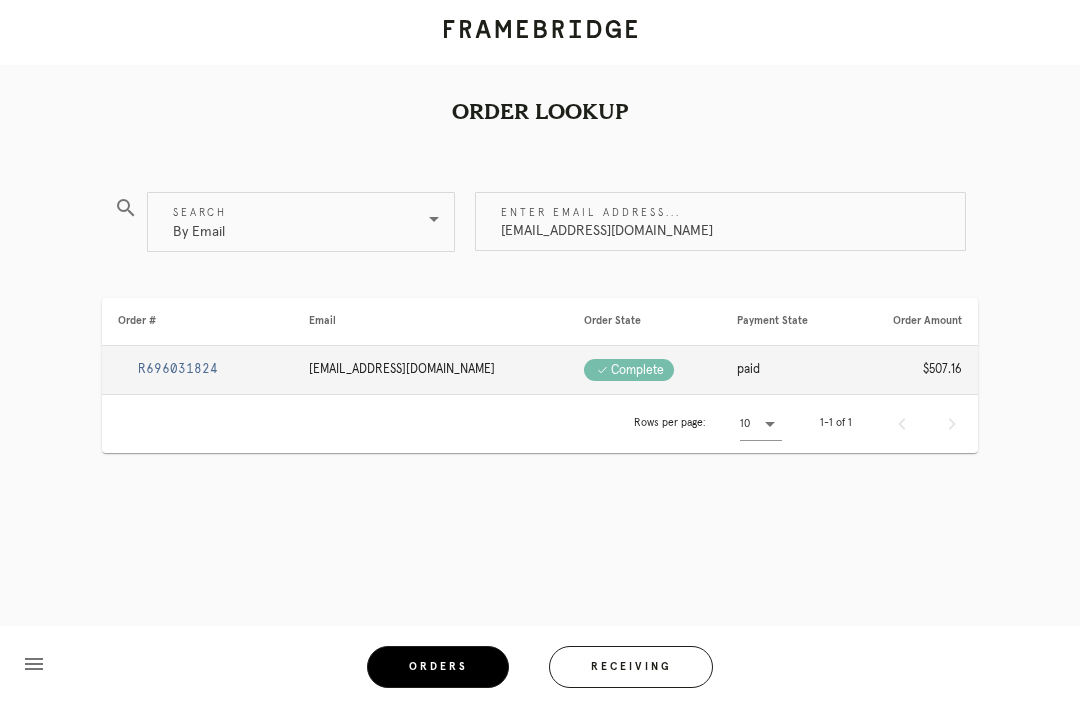 type on "kimdah@gmail.com" 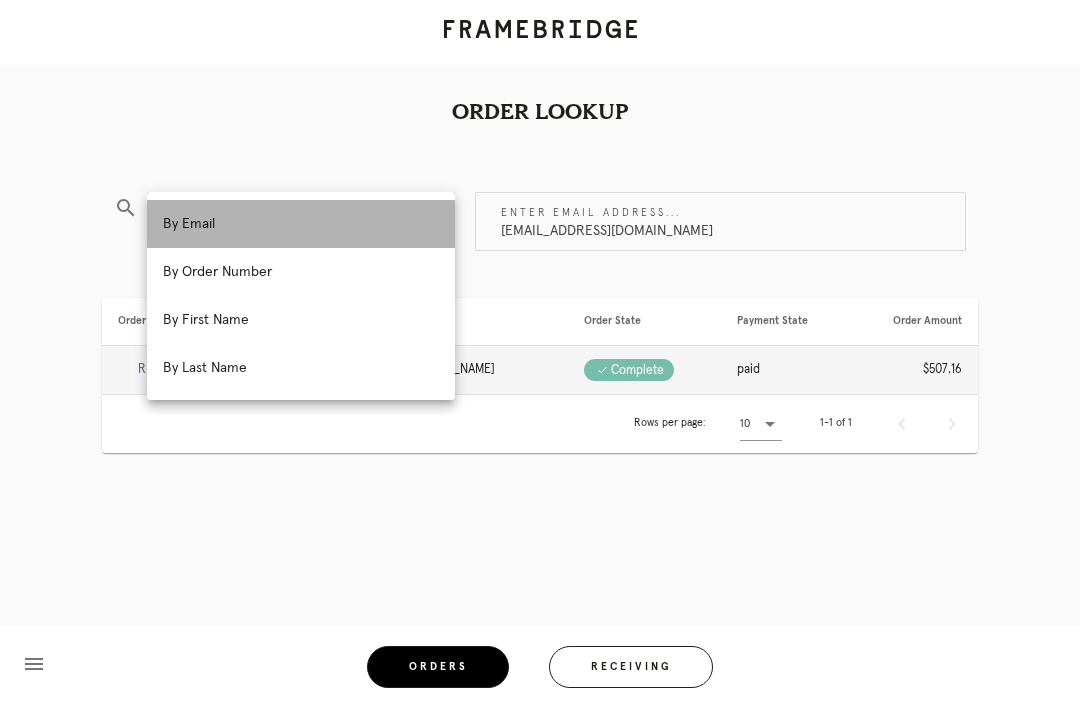 click on "By Email" at bounding box center (301, 224) 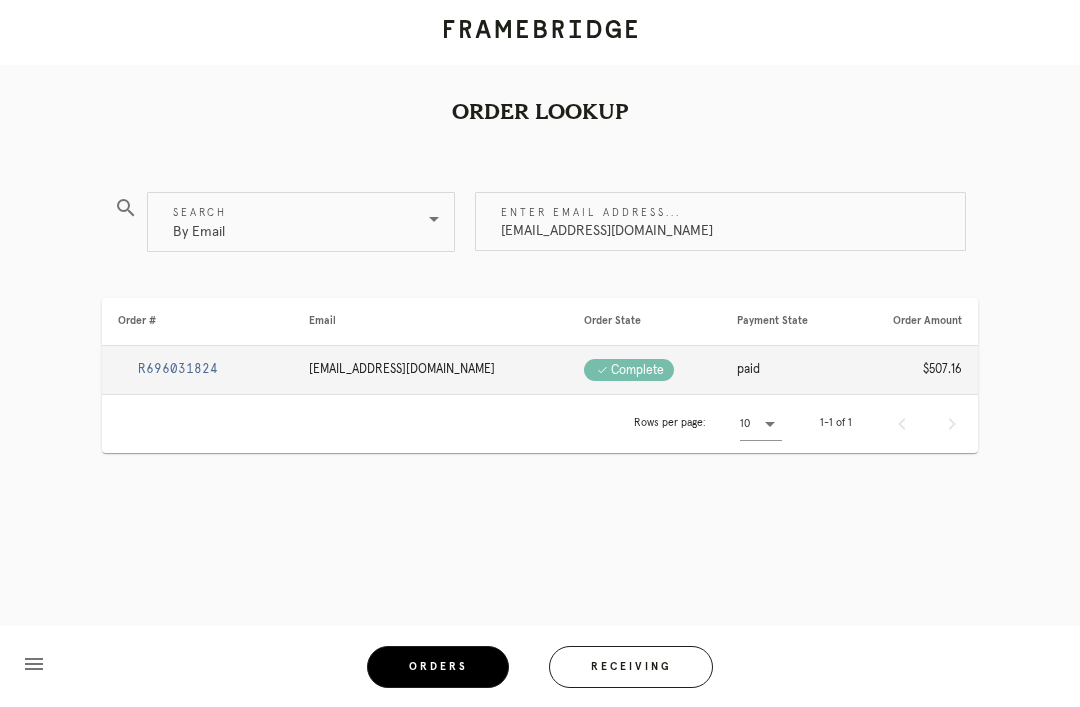 click on "By Email" at bounding box center [287, 222] 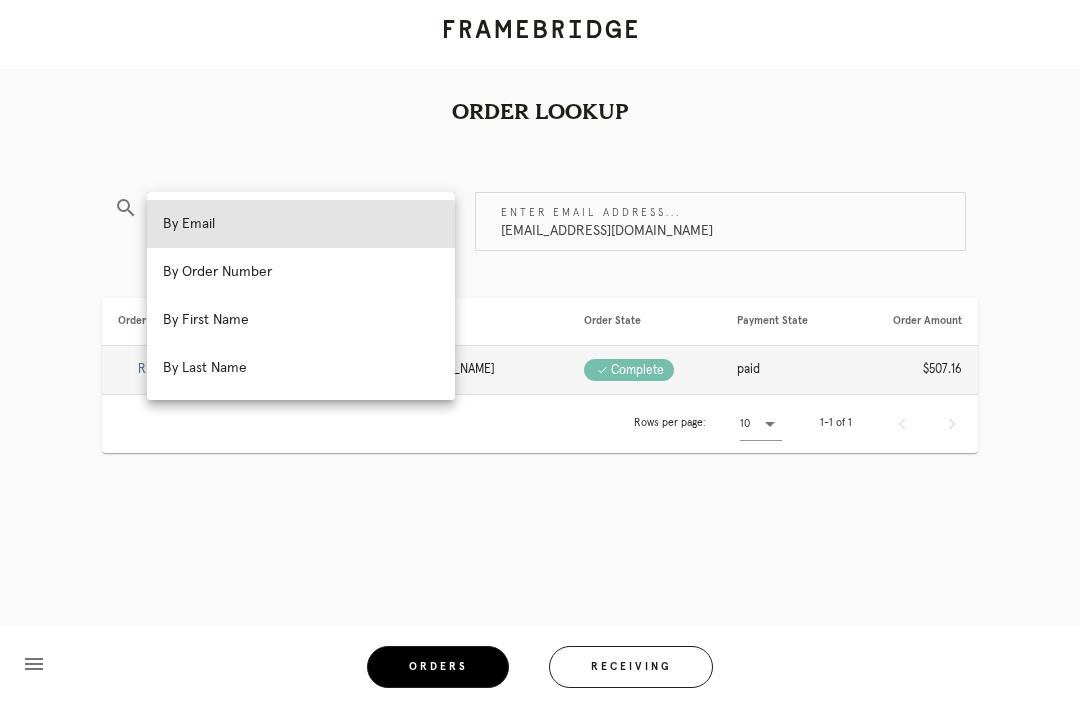 click on "By Order Number" at bounding box center (301, 272) 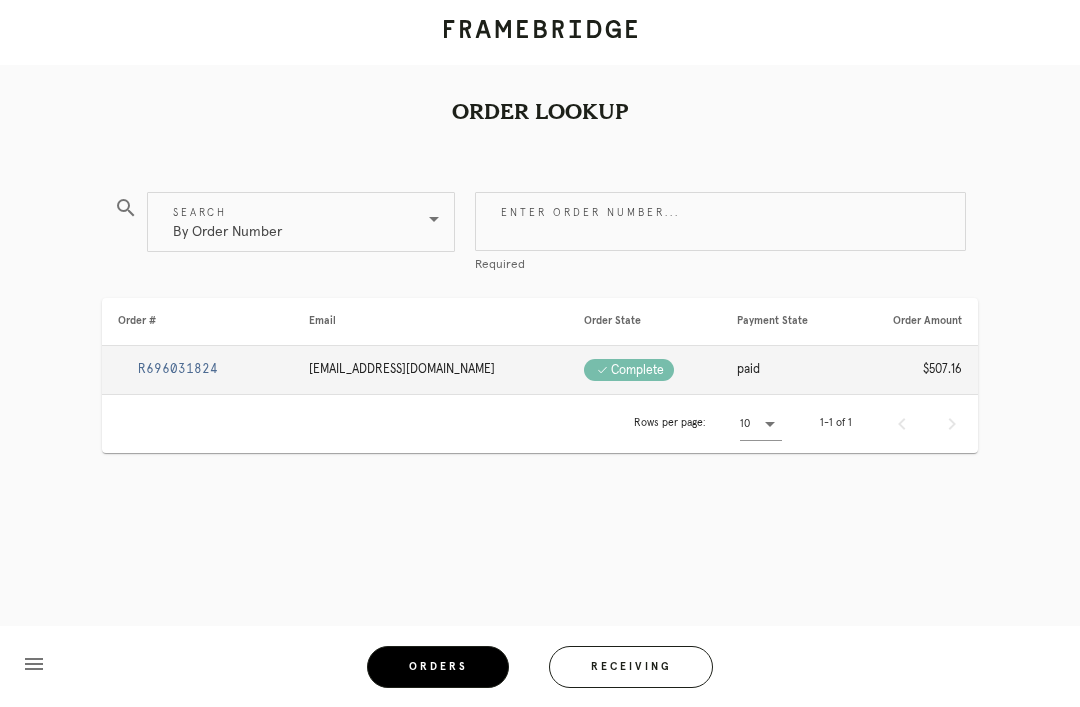 click on "Enter order number..." at bounding box center (720, 221) 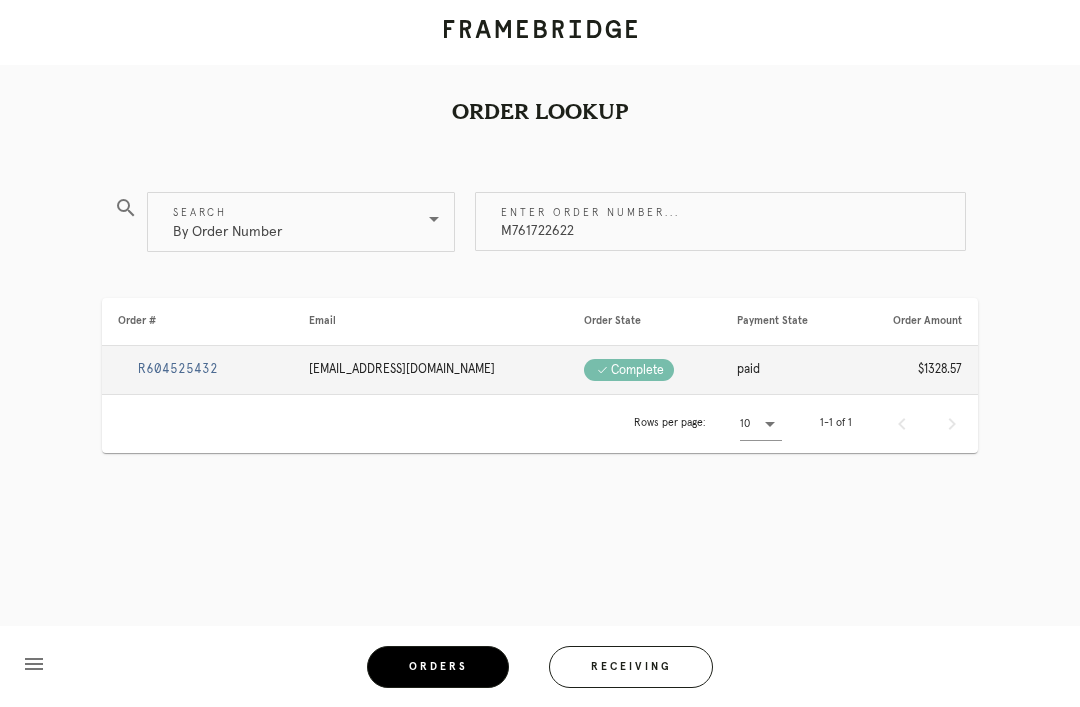 type on "M761722622" 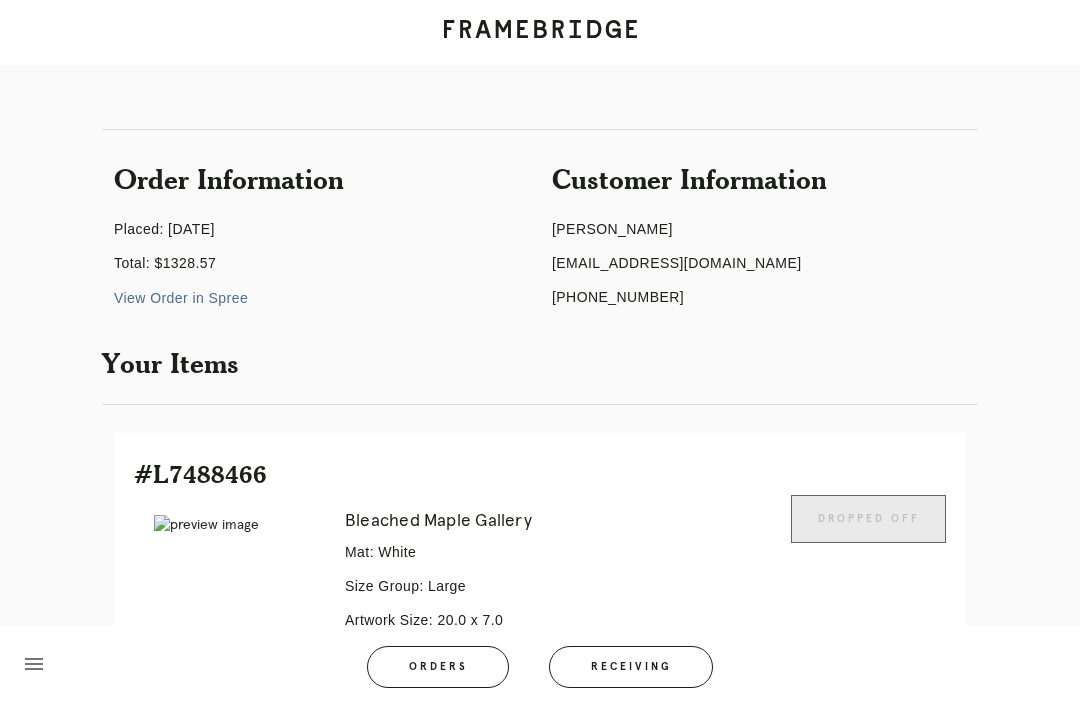 scroll, scrollTop: 0, scrollLeft: 0, axis: both 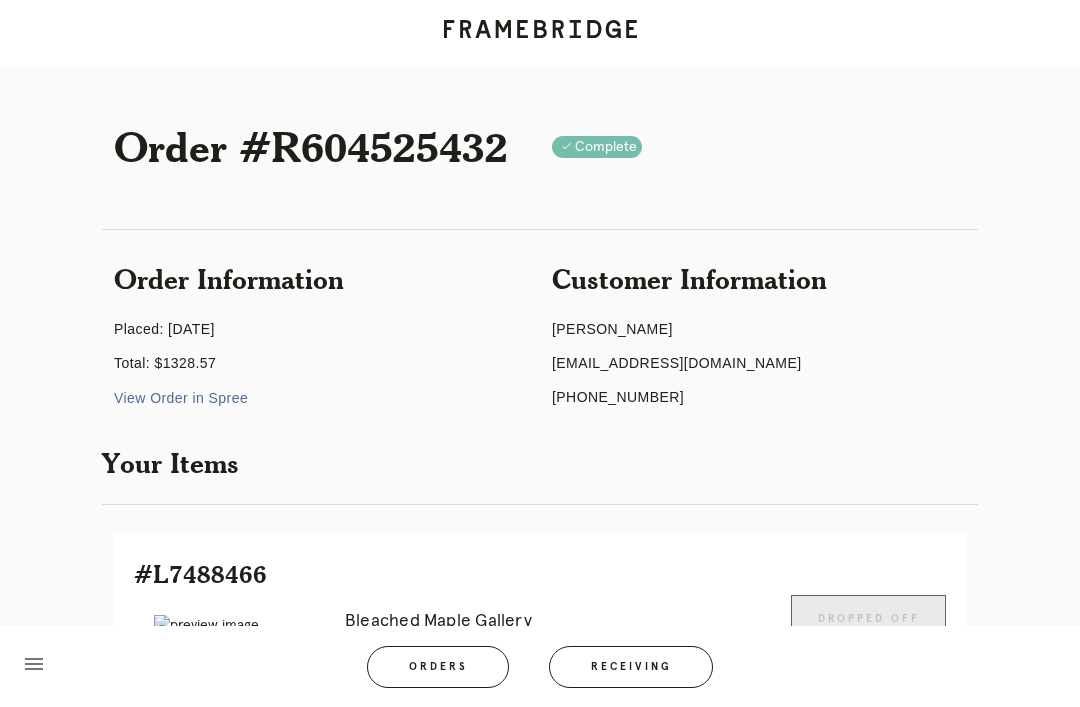 click on "Receiving" at bounding box center (631, 667) 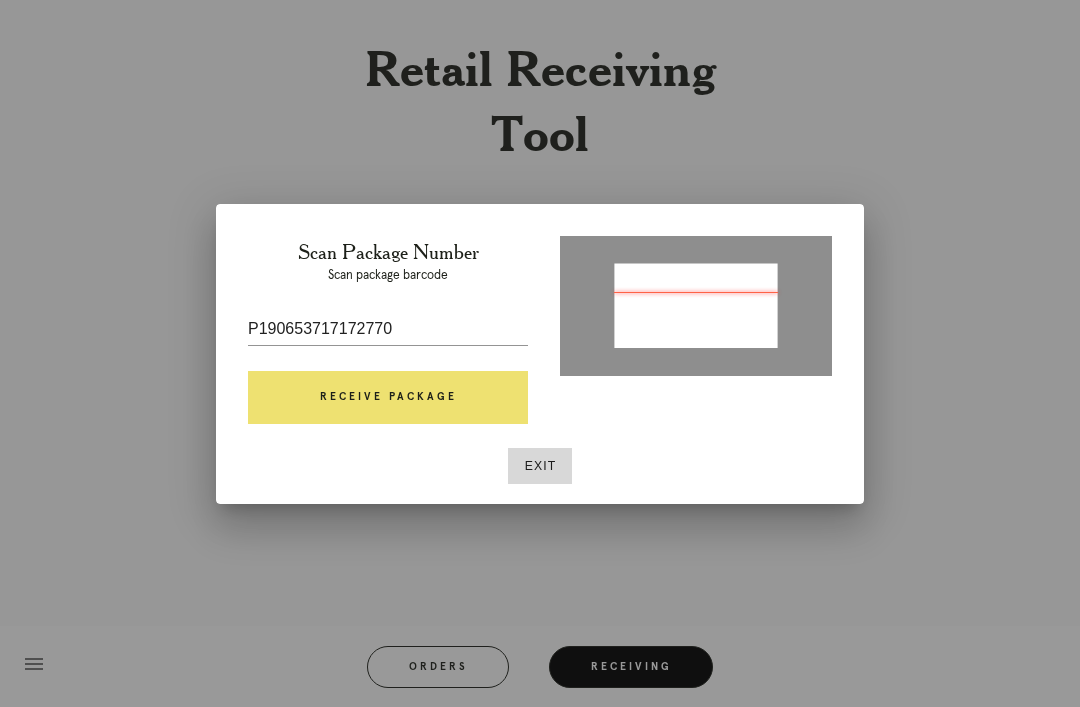 click on "Receive Package" at bounding box center [388, 398] 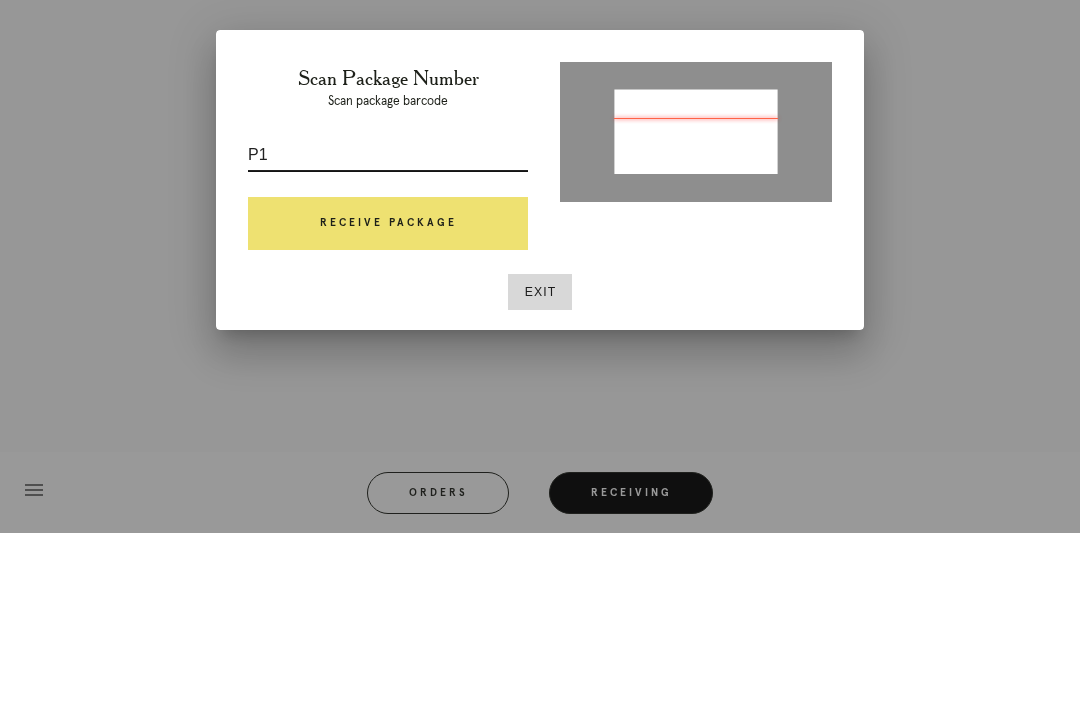 type on "P" 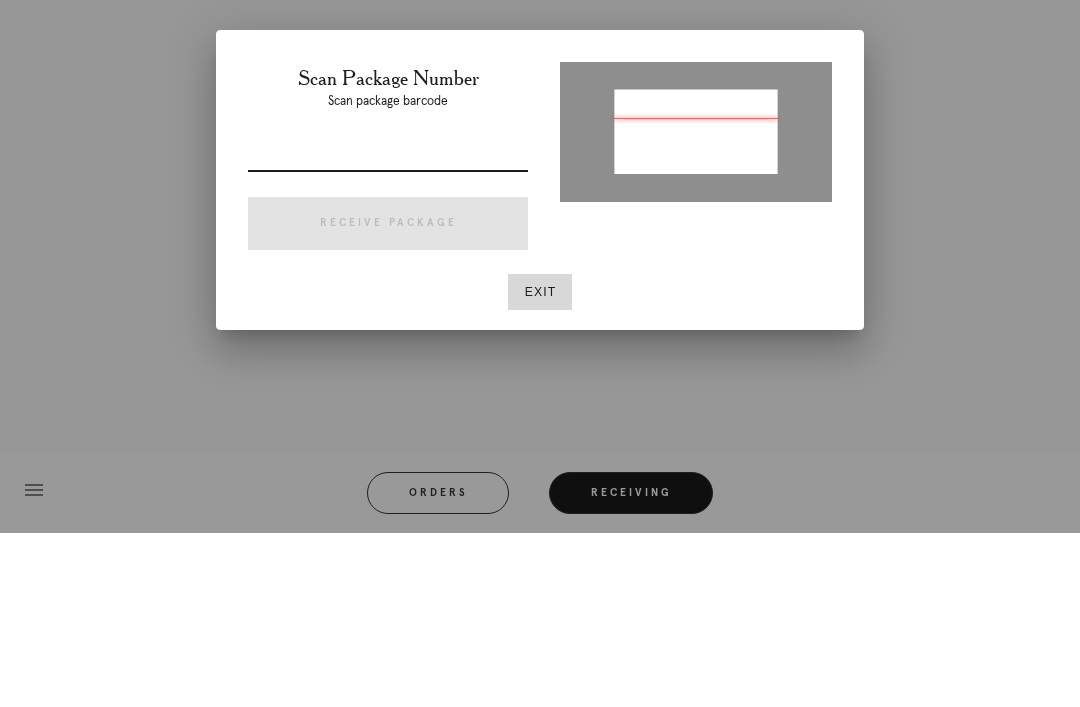 type on "P190654717172776" 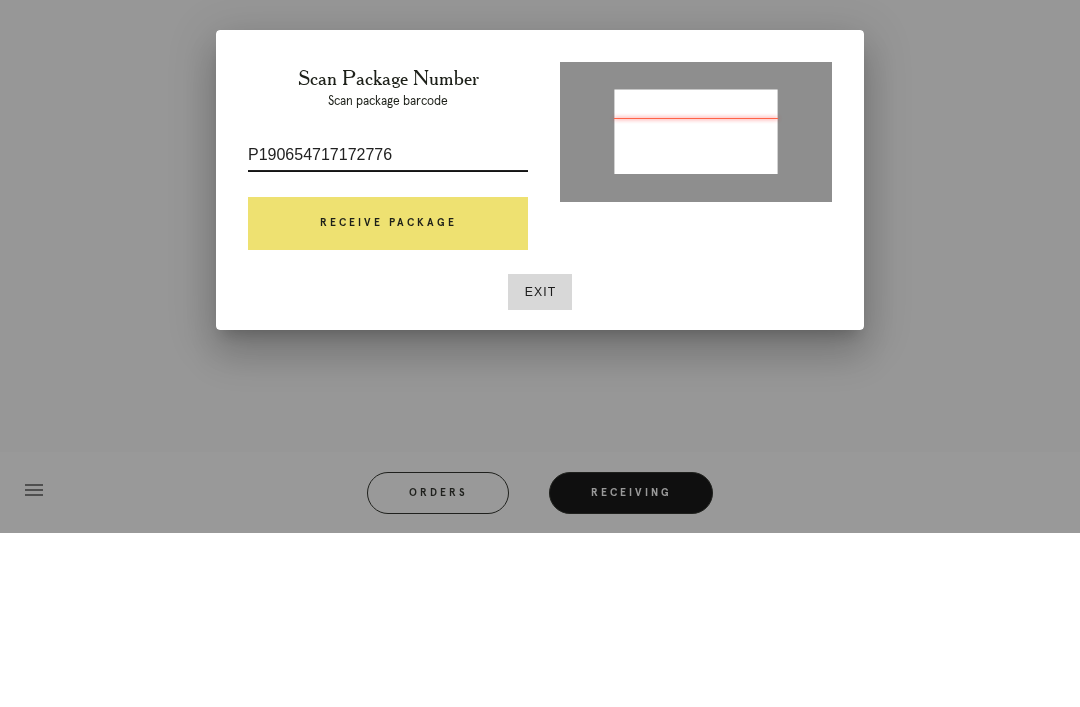 click on "Receive Package" at bounding box center [388, 398] 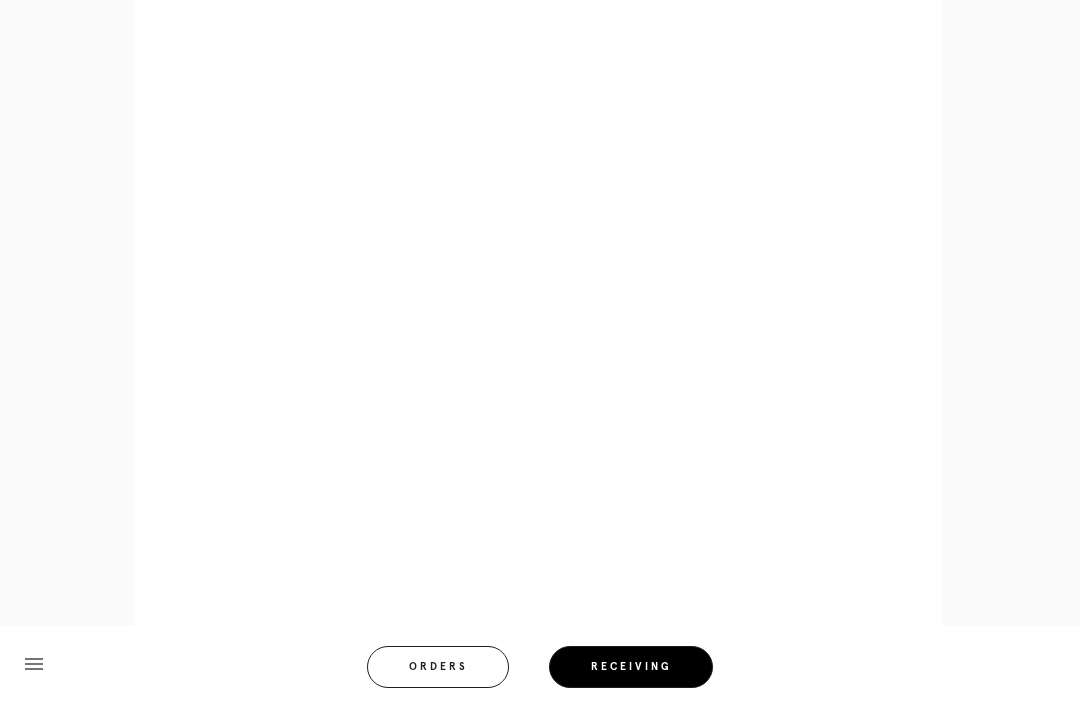 scroll, scrollTop: 858, scrollLeft: 0, axis: vertical 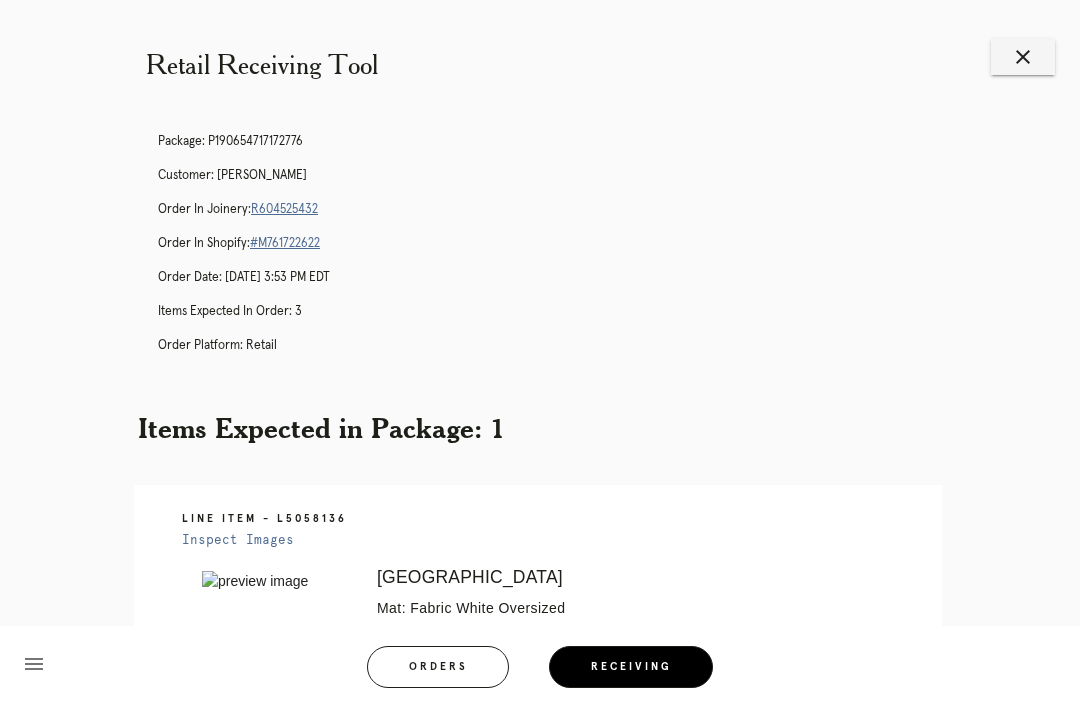 click on "R604525432" at bounding box center (284, 209) 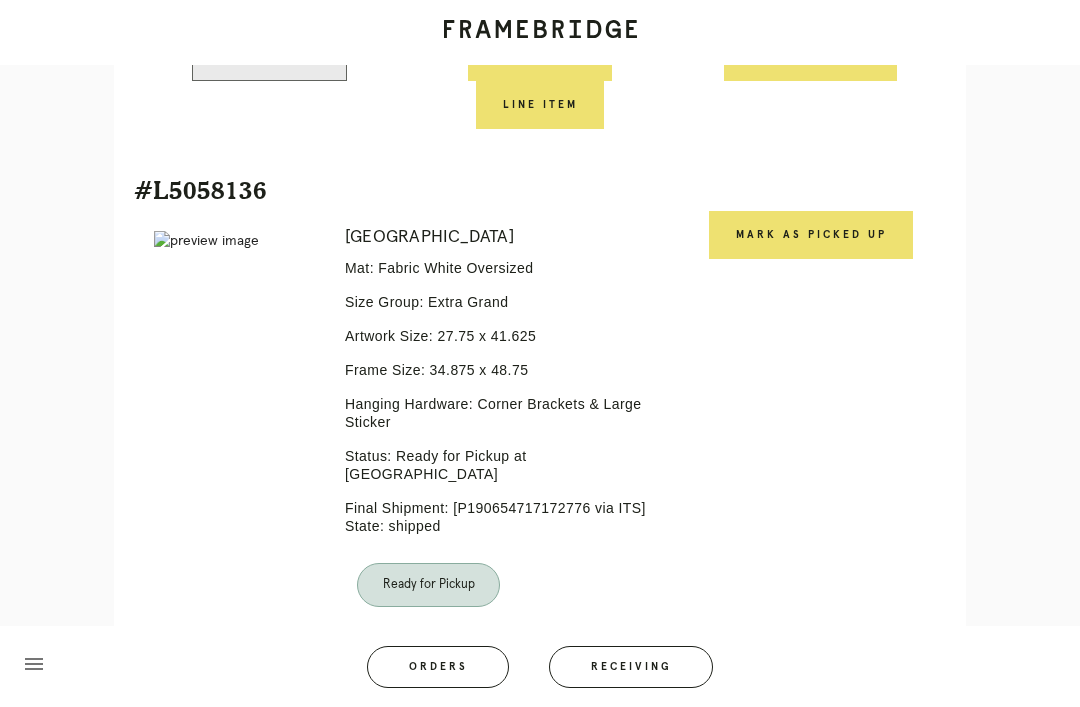 scroll, scrollTop: 1446, scrollLeft: 0, axis: vertical 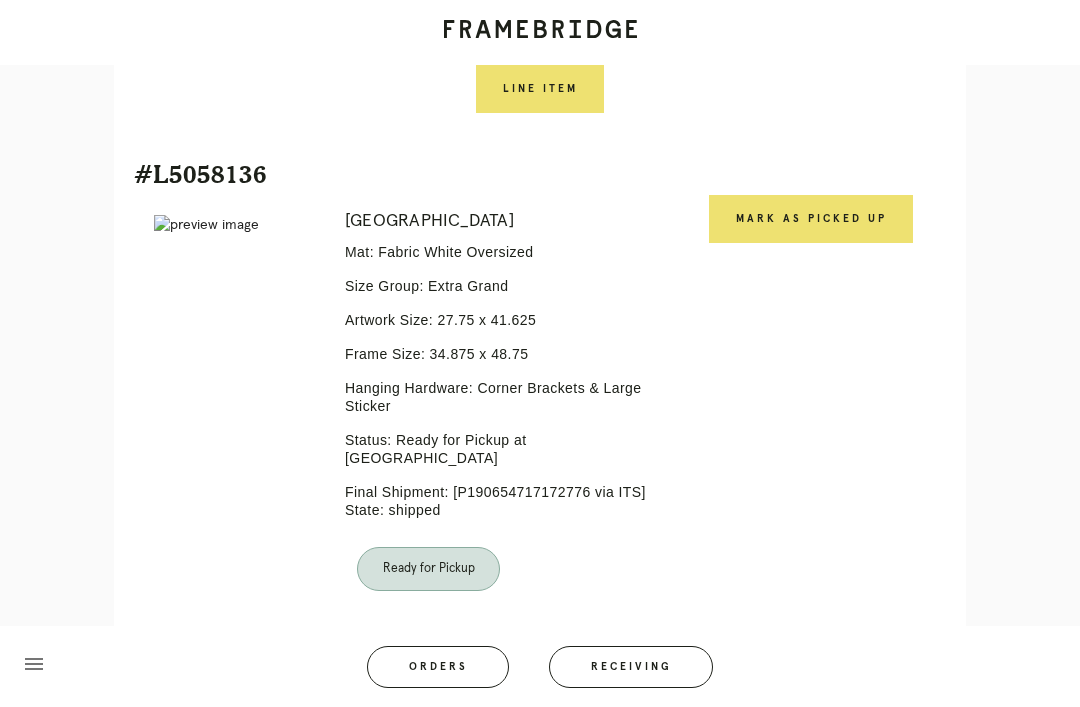click on "Mark as Picked Up" at bounding box center [811, 219] 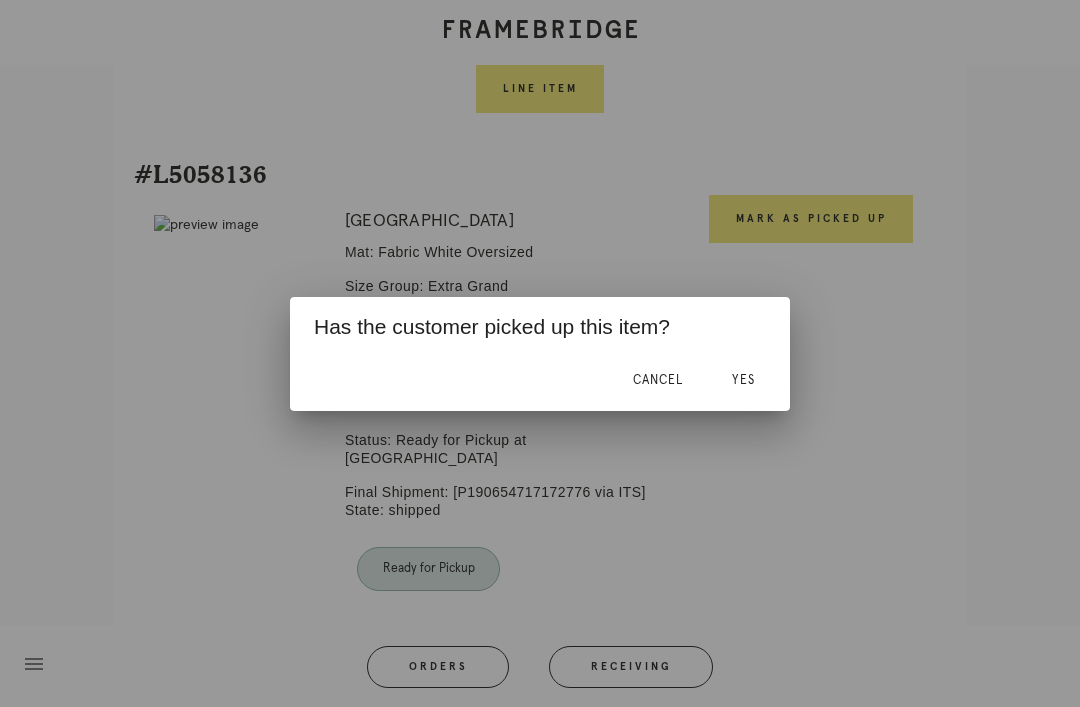 click on "Yes" at bounding box center [743, 380] 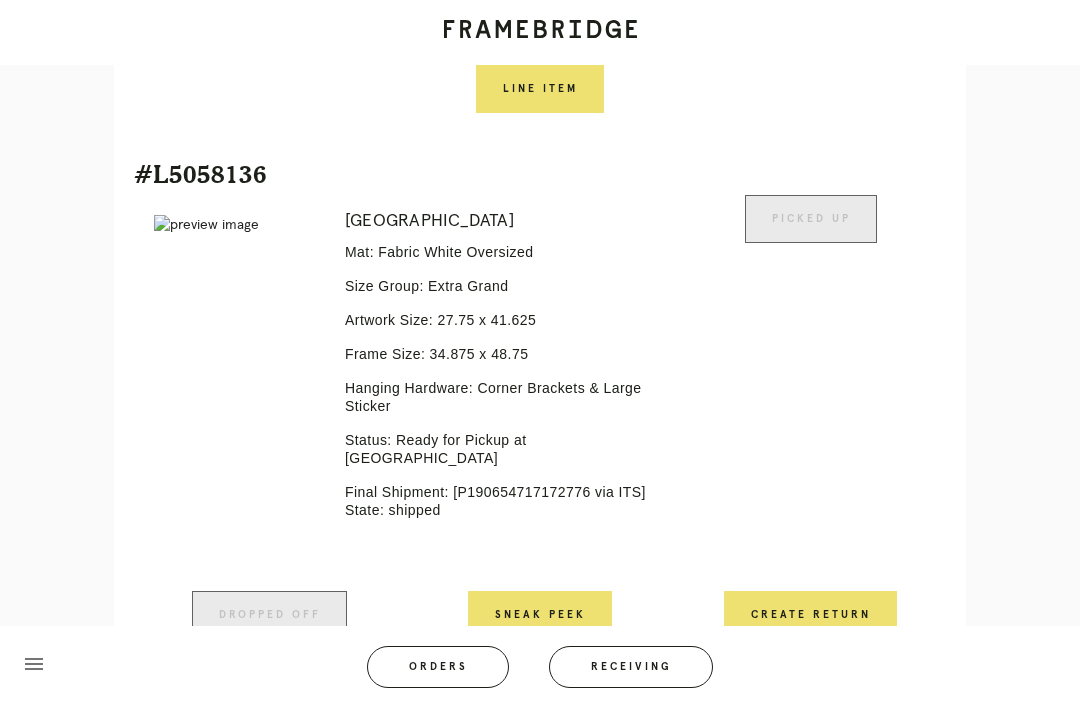 click on "Orders" at bounding box center (438, 667) 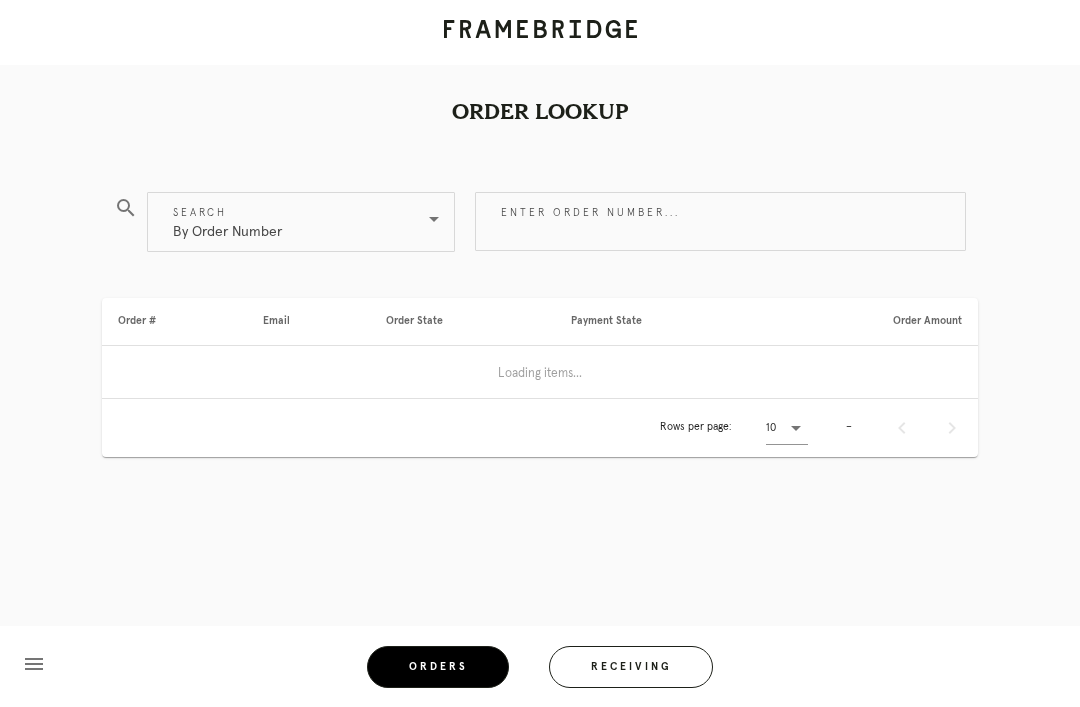 scroll, scrollTop: 0, scrollLeft: 0, axis: both 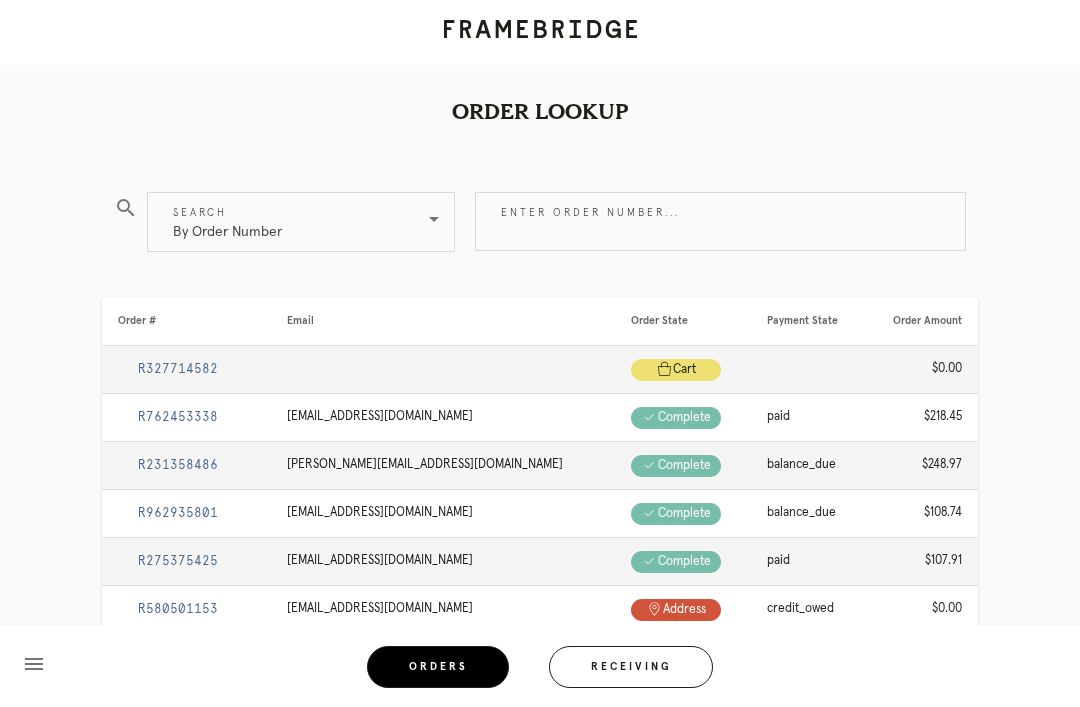 click on "By Order Number" at bounding box center [287, 222] 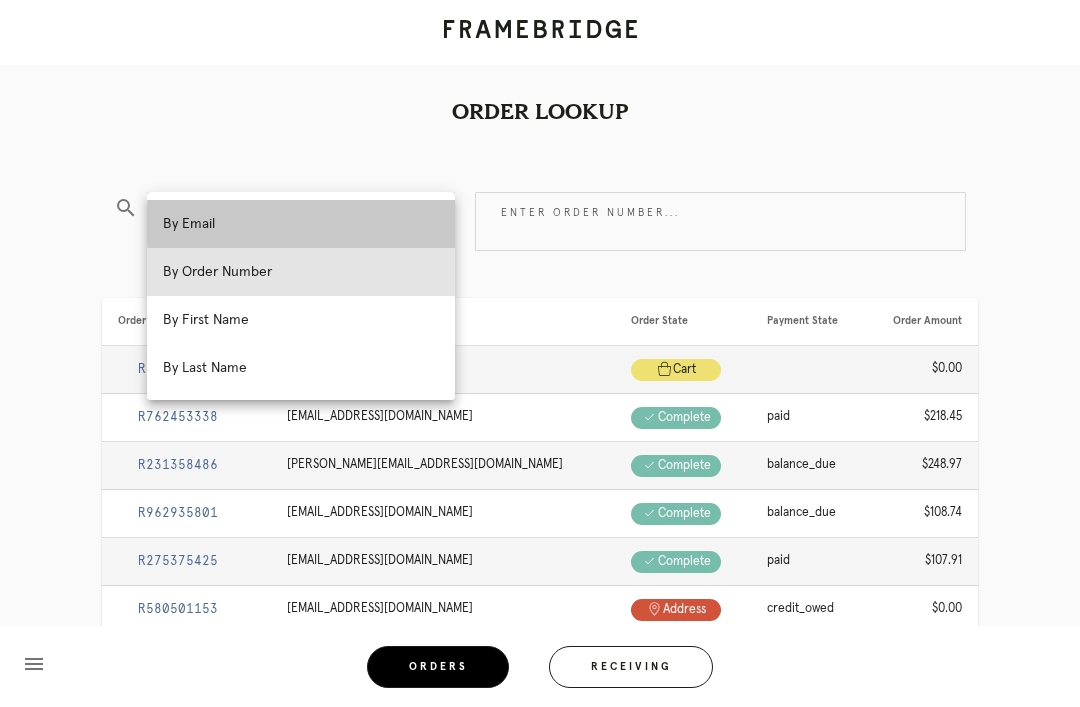 click on "By Email" at bounding box center [301, 224] 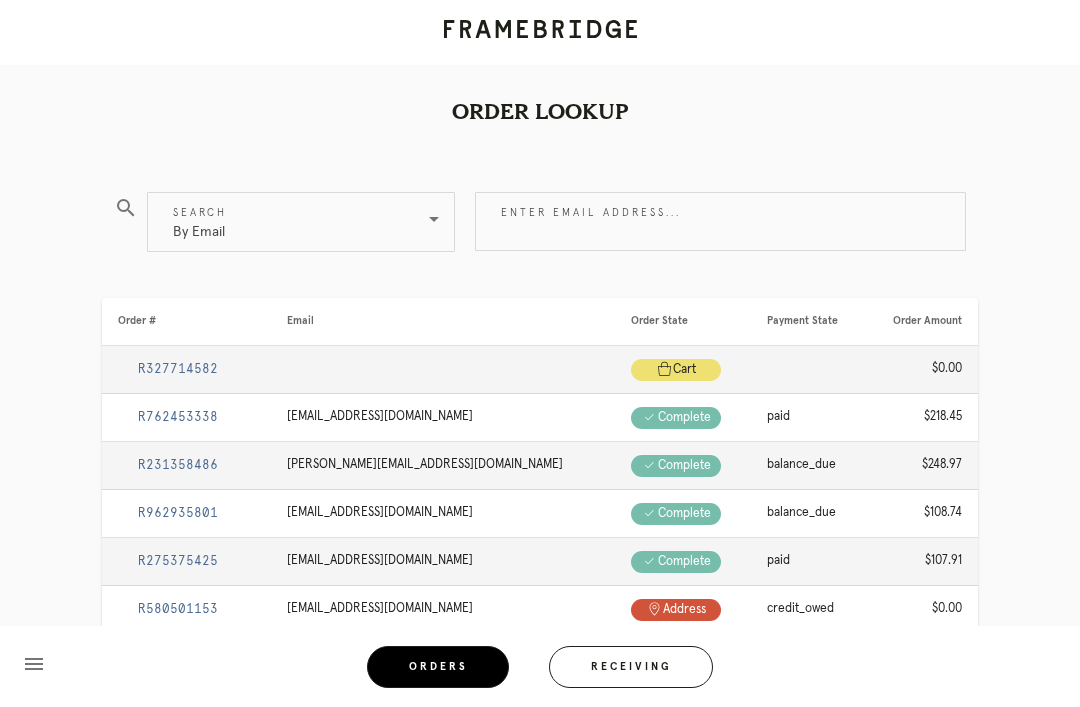 click on "Enter email address..." at bounding box center (720, 221) 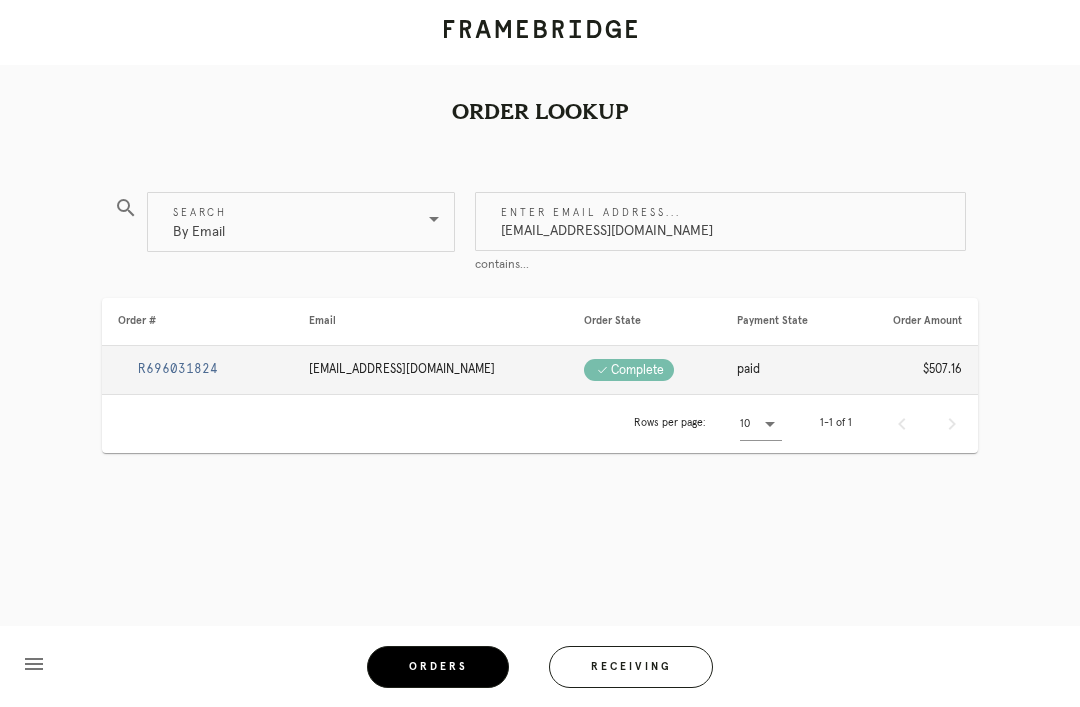 type on "Kimdah@gmail.com" 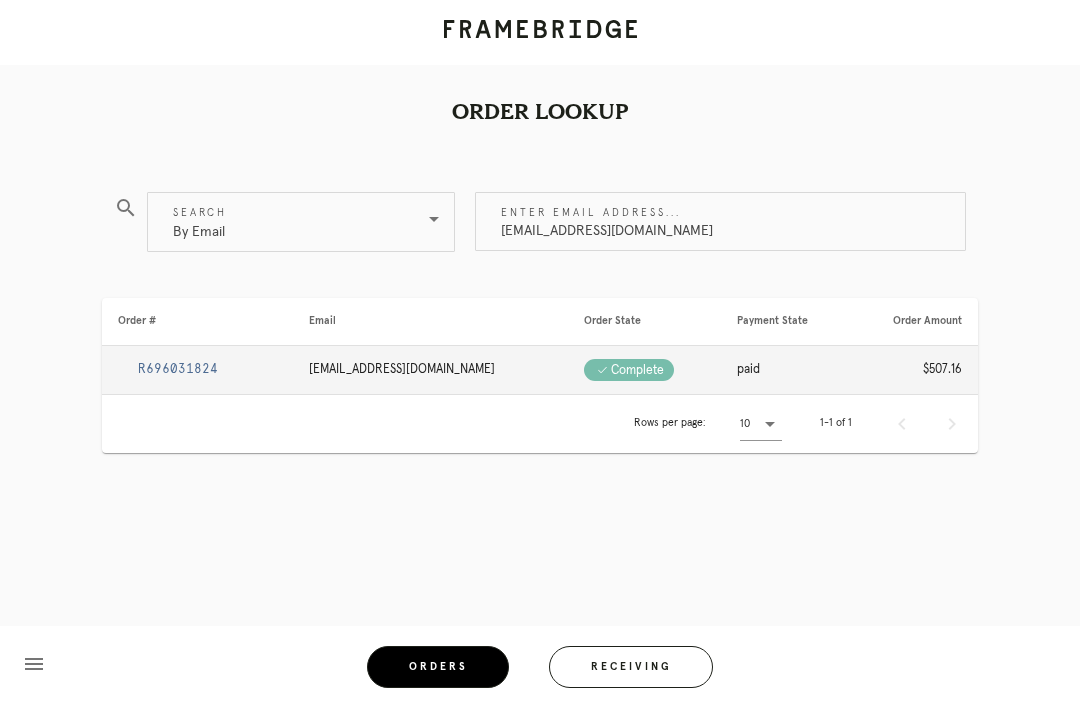 click on "R696031824" at bounding box center (178, 369) 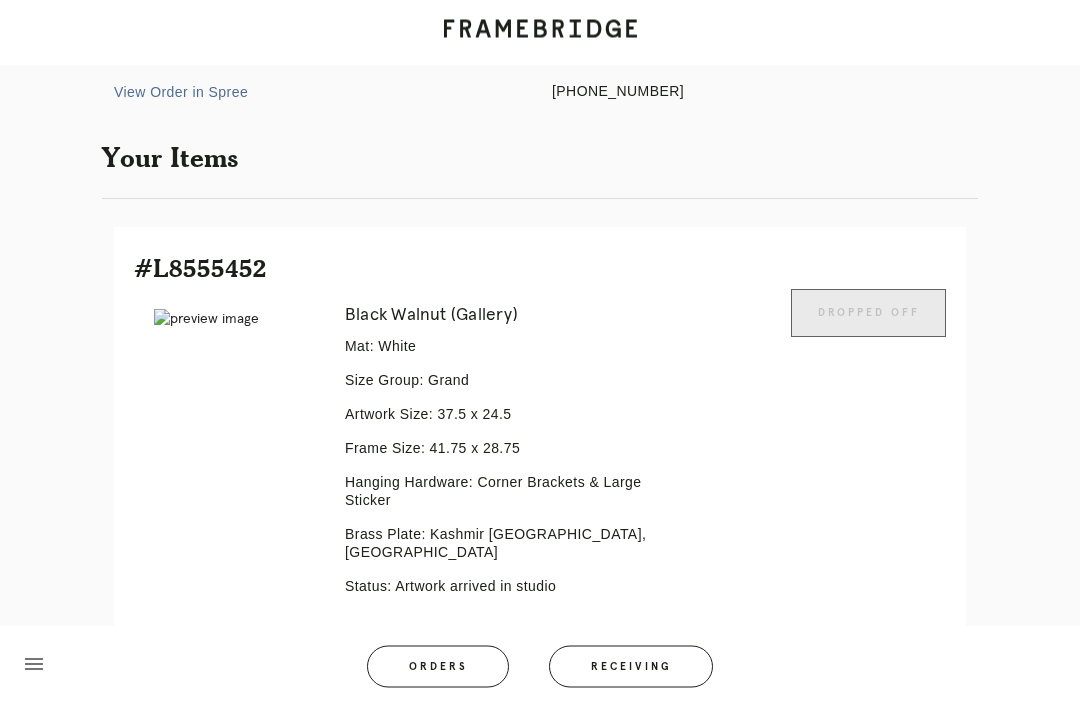 scroll, scrollTop: 378, scrollLeft: 0, axis: vertical 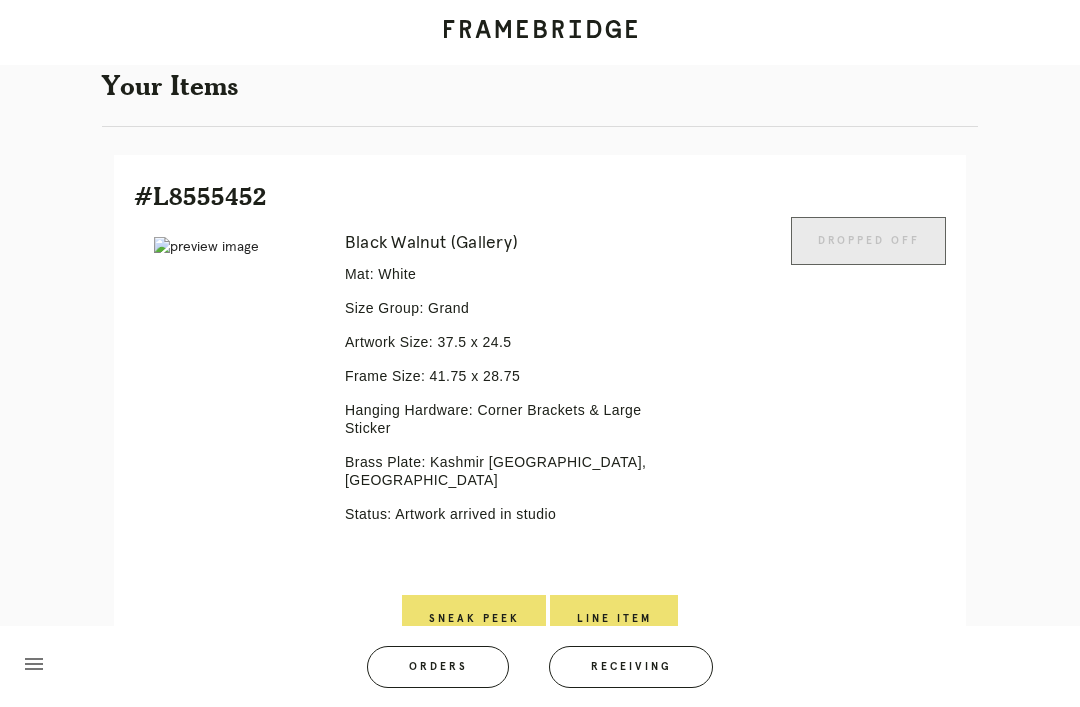 click on "Sneak Peek" at bounding box center [474, 619] 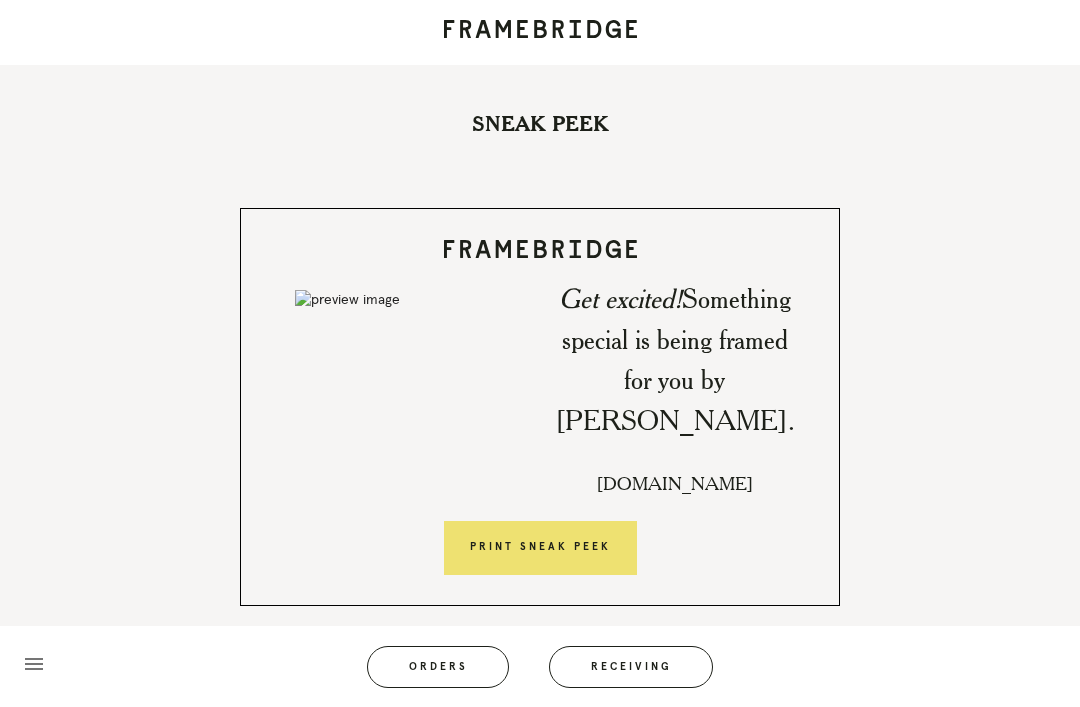 scroll, scrollTop: 64, scrollLeft: 0, axis: vertical 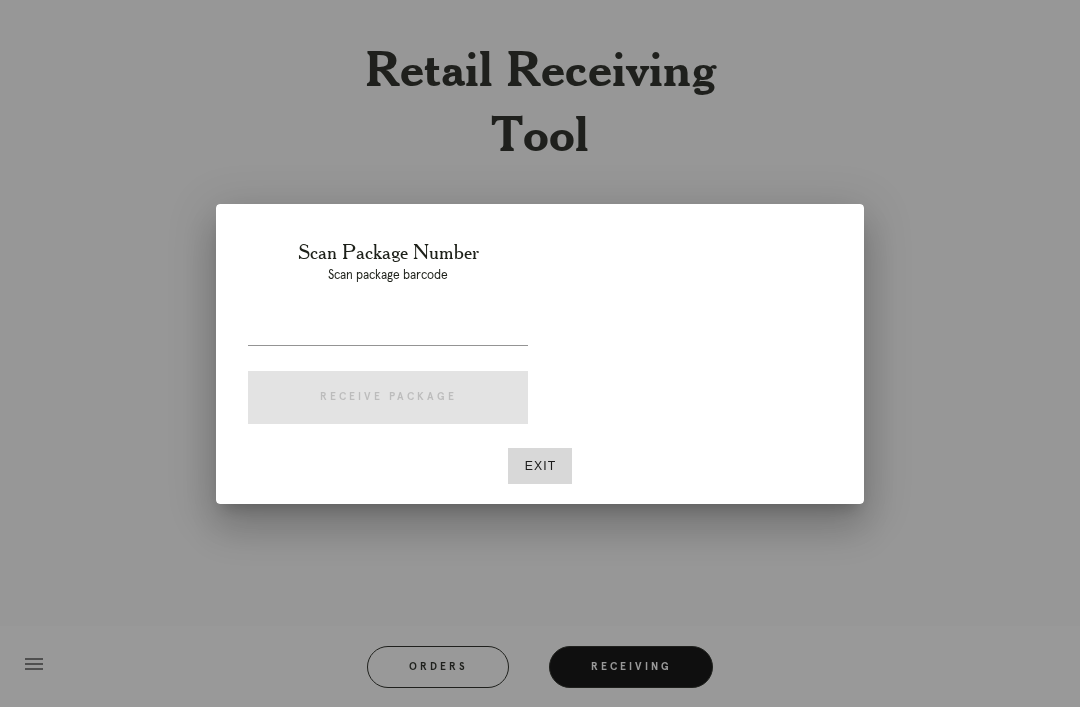 click at bounding box center (540, 353) 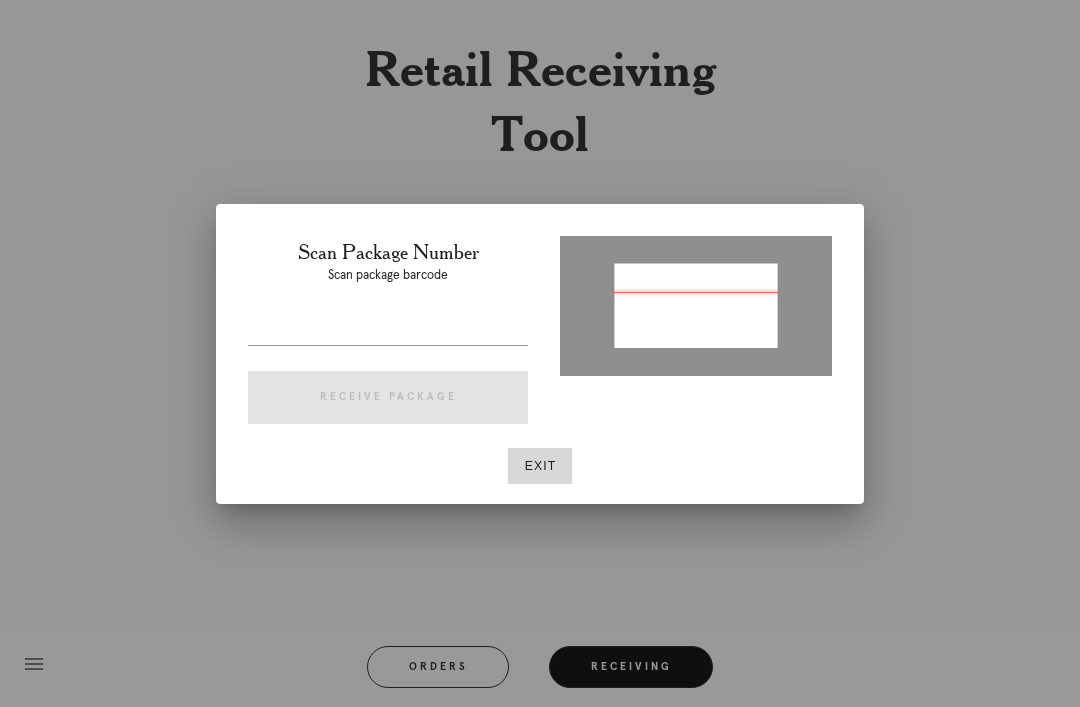 click on "Exit" at bounding box center [540, 466] 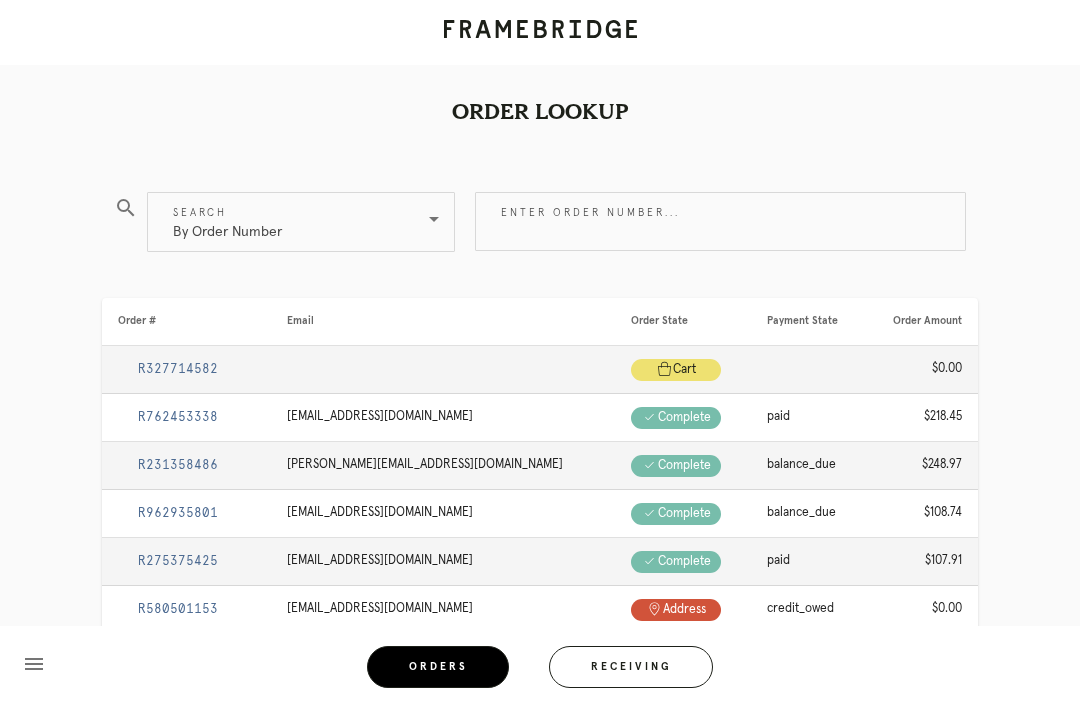 click on "Enter order number..." at bounding box center [720, 221] 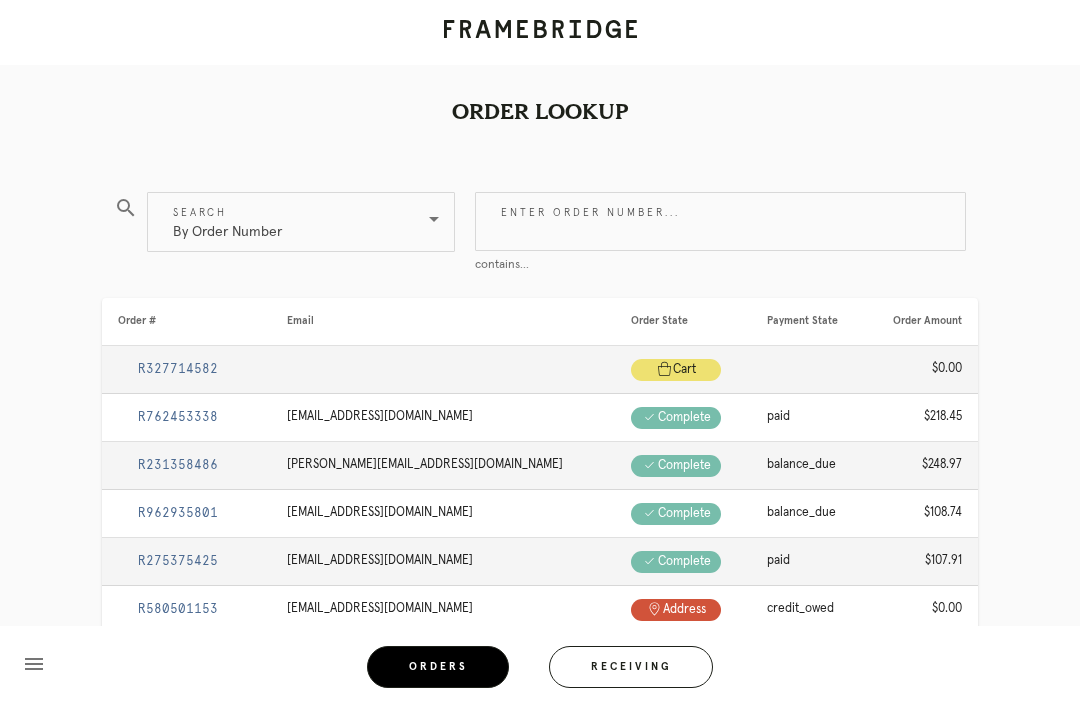 click on "Enter order number..." at bounding box center [720, 221] 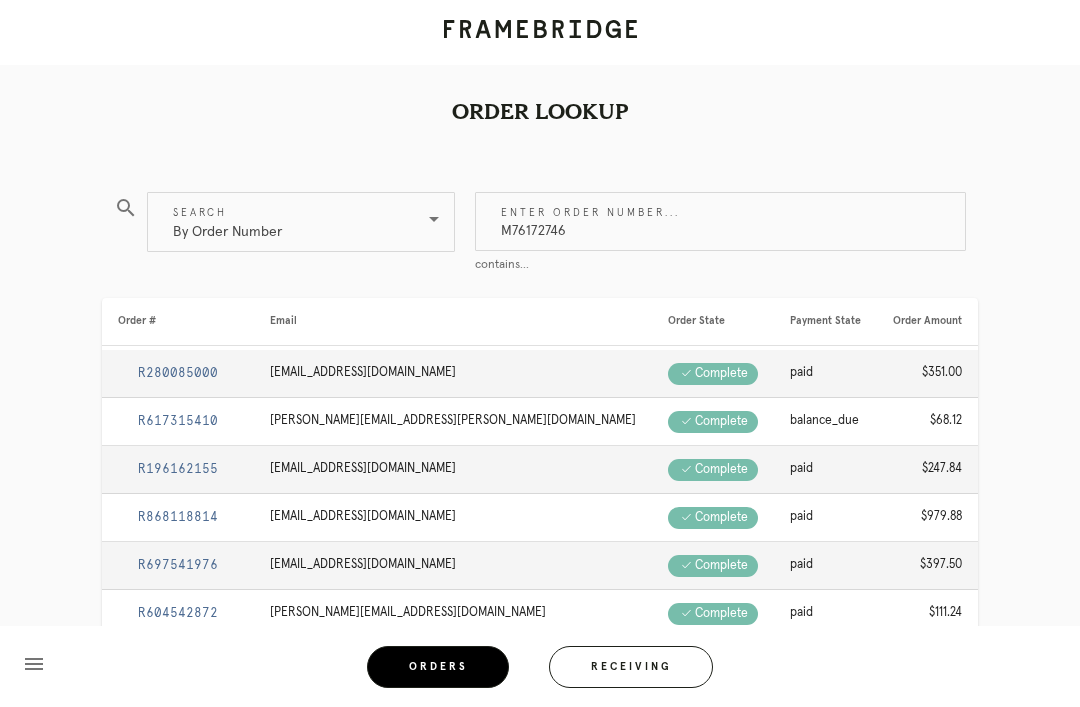 type on "M761727469" 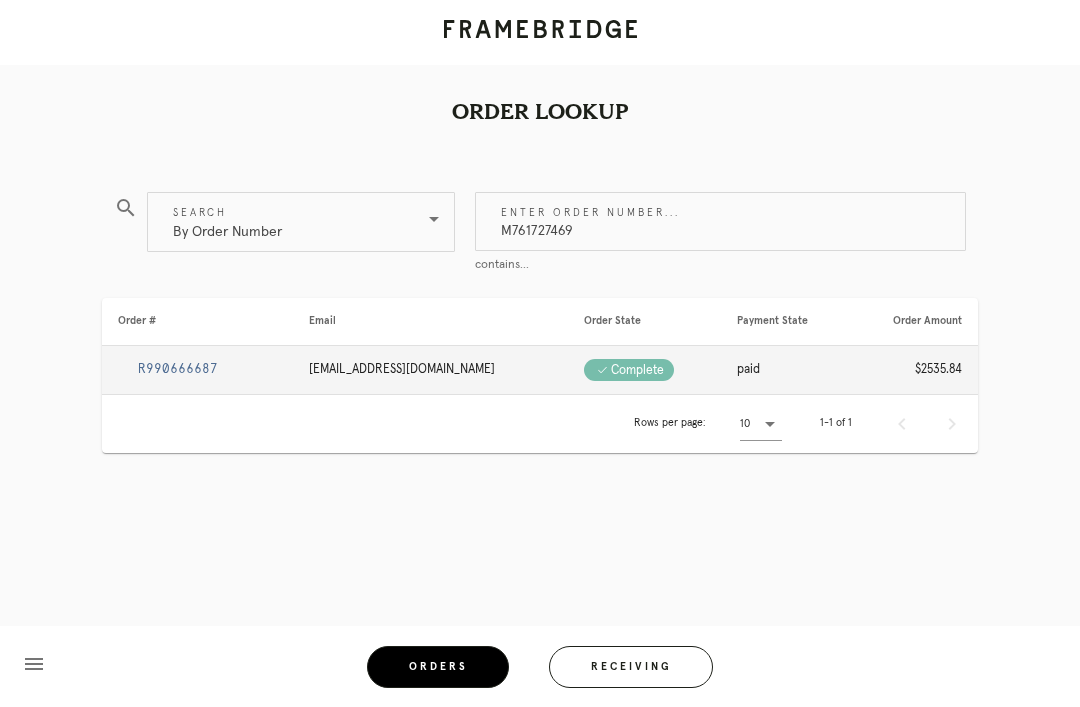 click on "R990666687" at bounding box center (178, 369) 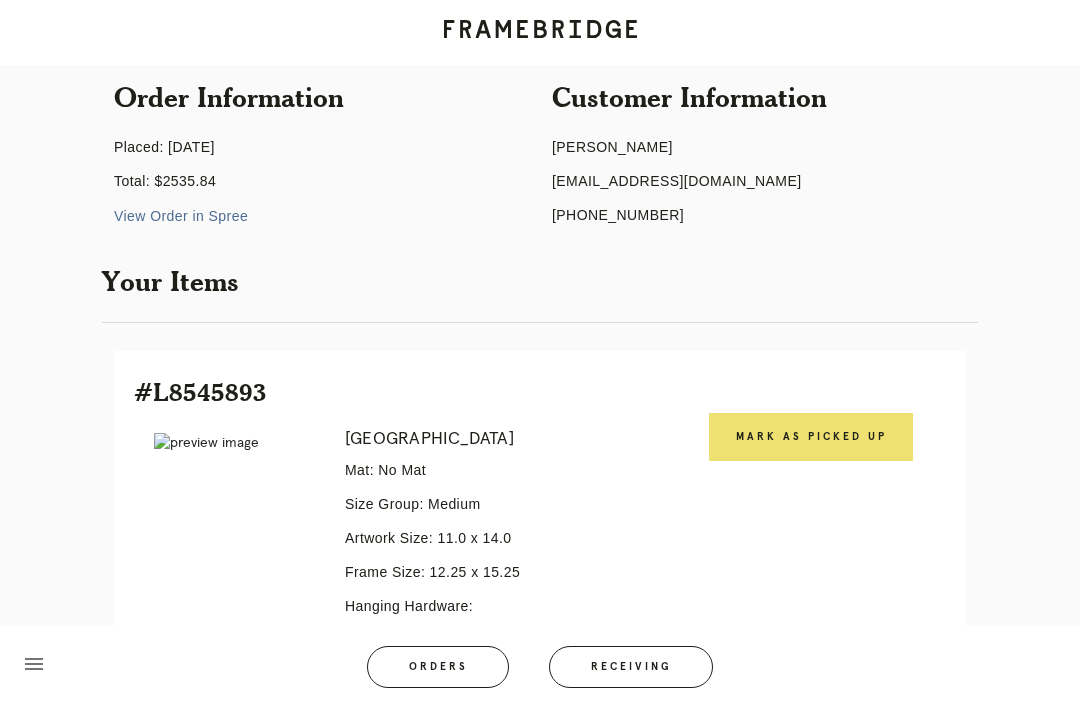 scroll, scrollTop: 0, scrollLeft: 0, axis: both 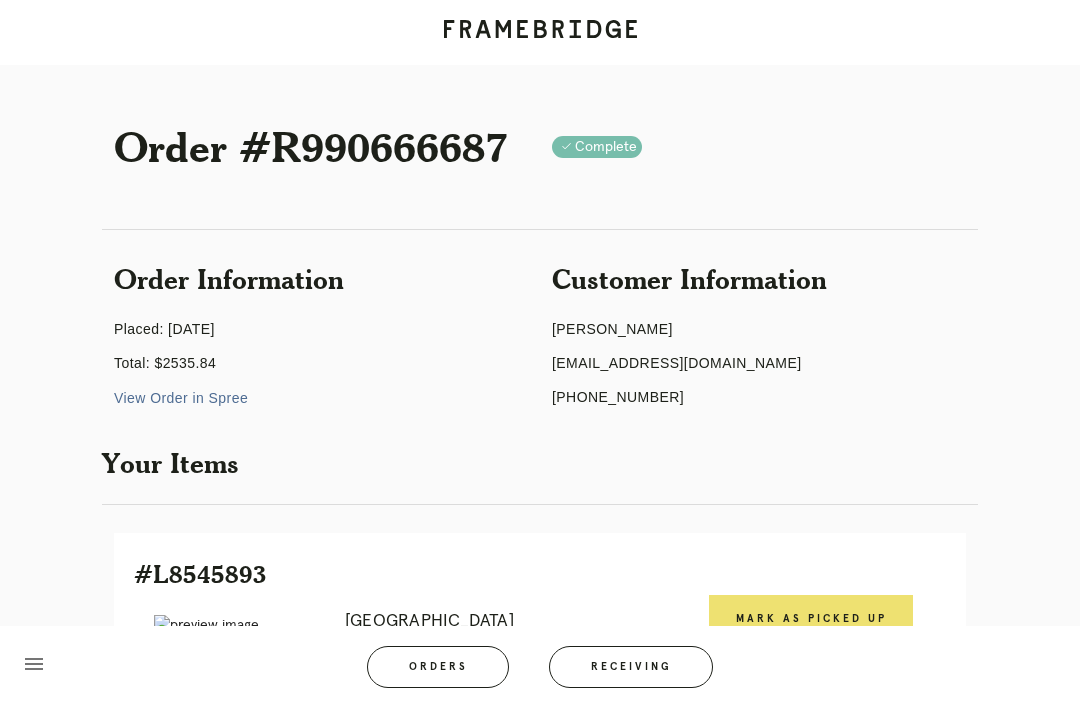 click on "Receiving" at bounding box center (631, 667) 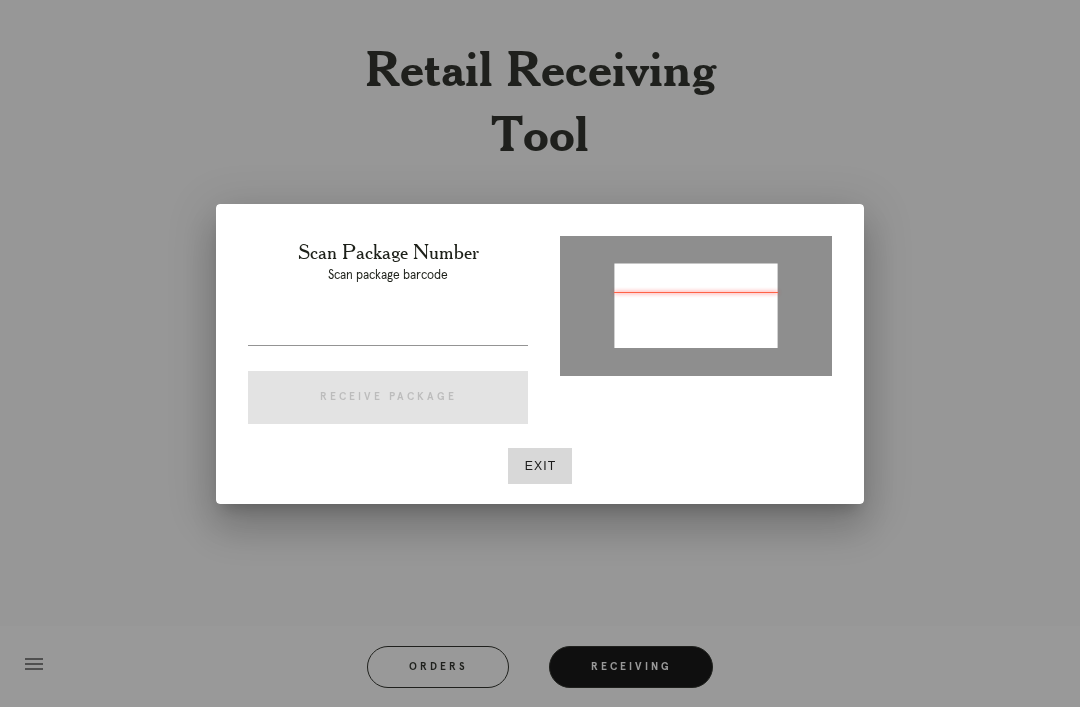 type on "P270917790246675" 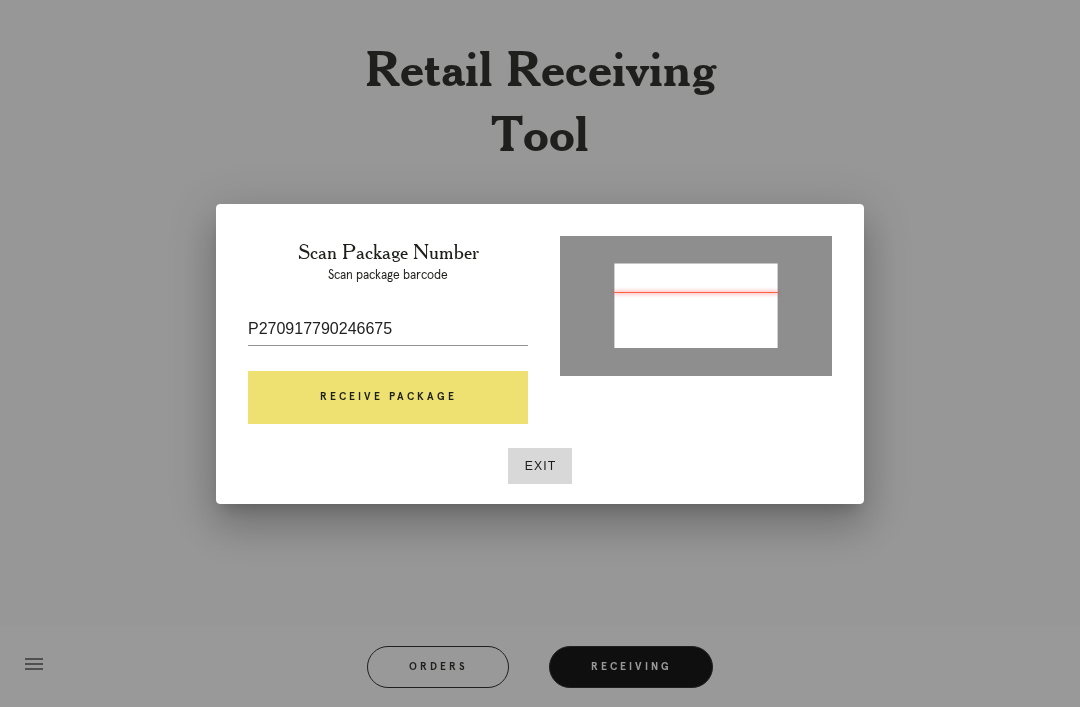 click on "Receive Package" at bounding box center (388, 398) 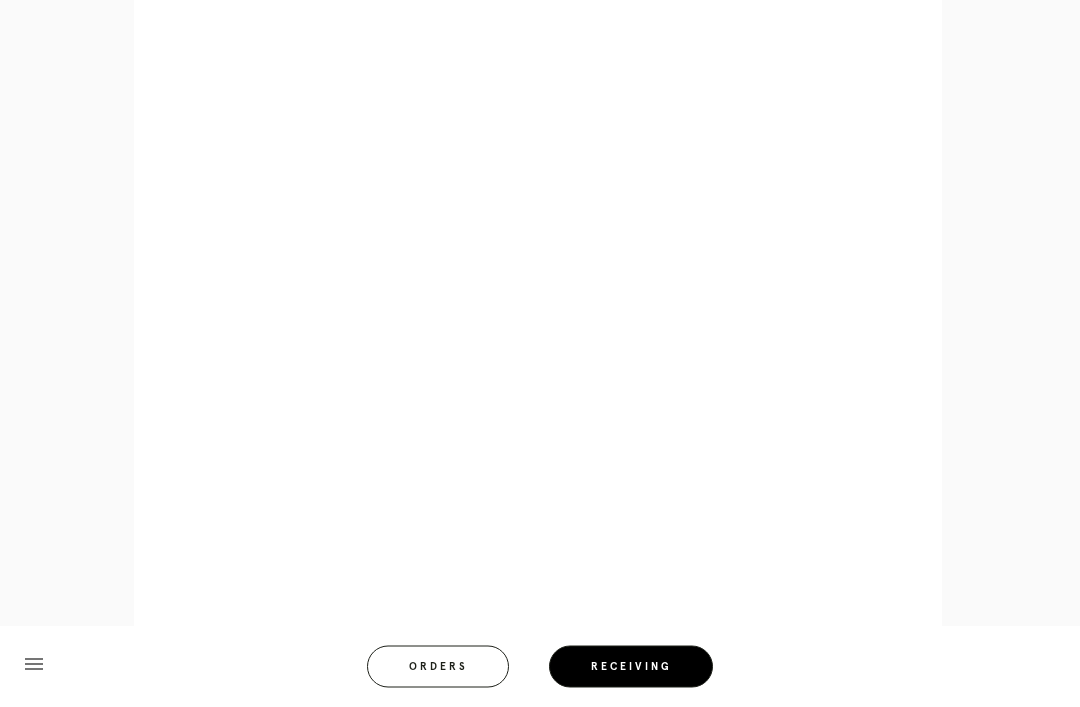 scroll, scrollTop: 857, scrollLeft: 0, axis: vertical 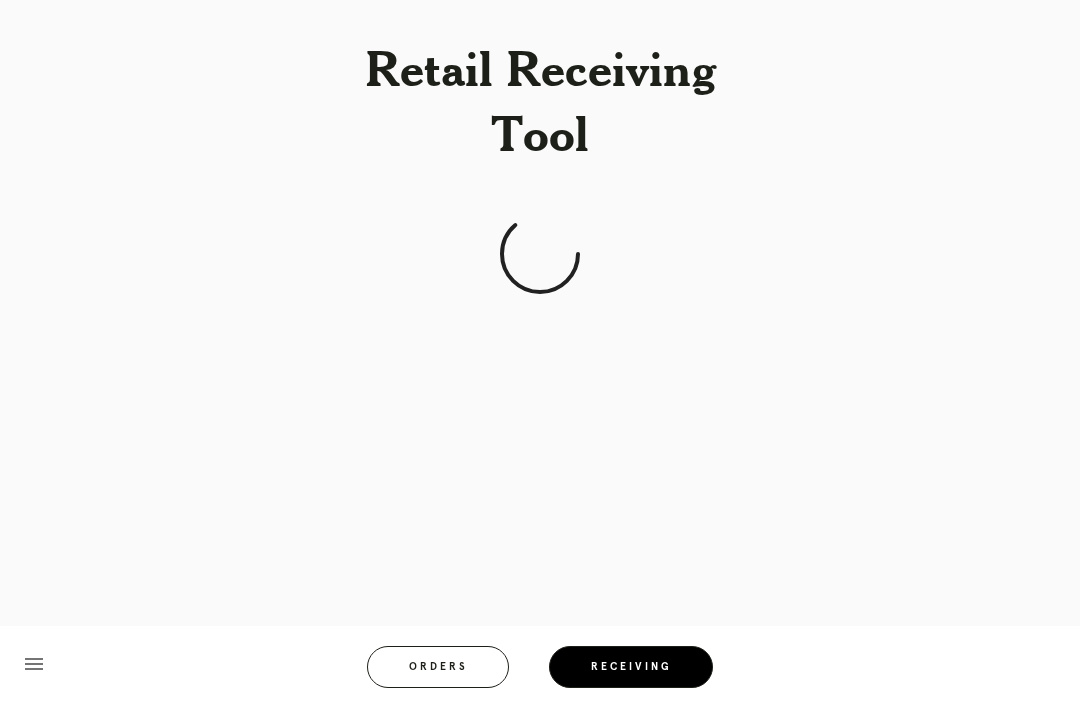 click on "Orders" at bounding box center [438, 667] 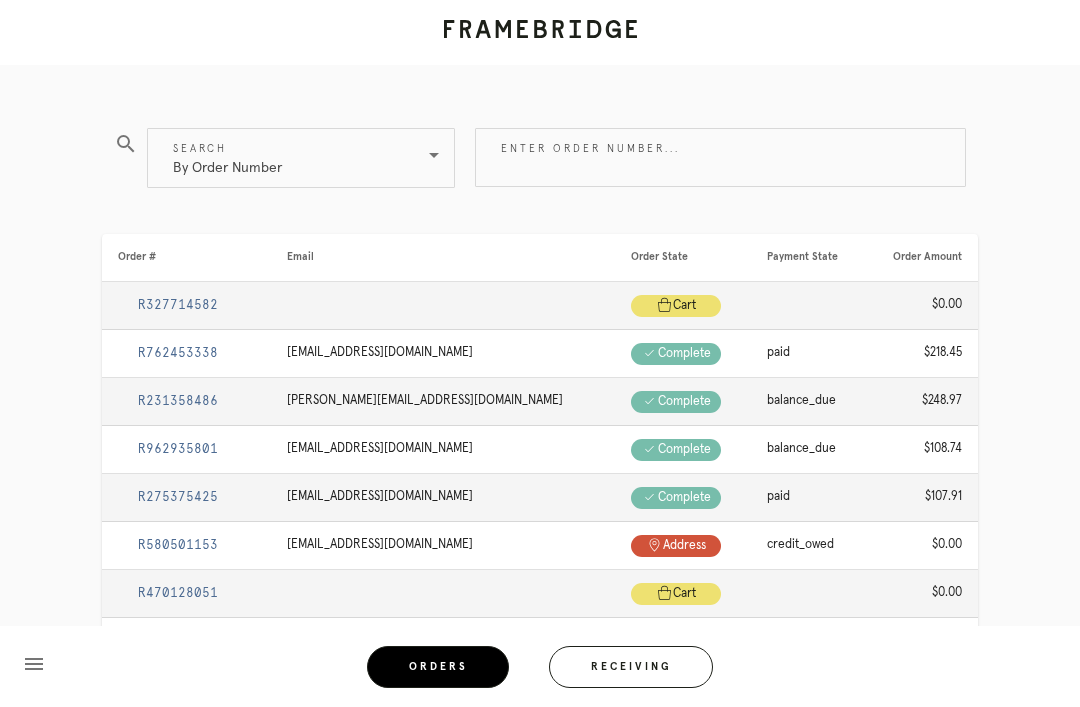 click on "Receiving" at bounding box center [631, 667] 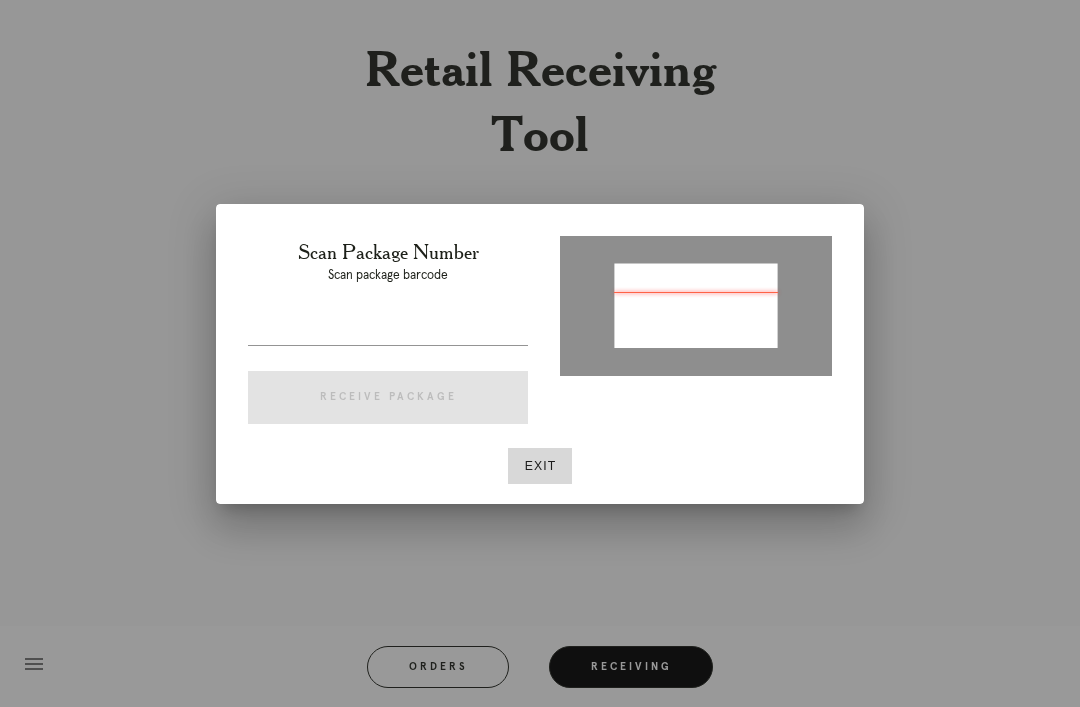 type on "P313893191925950" 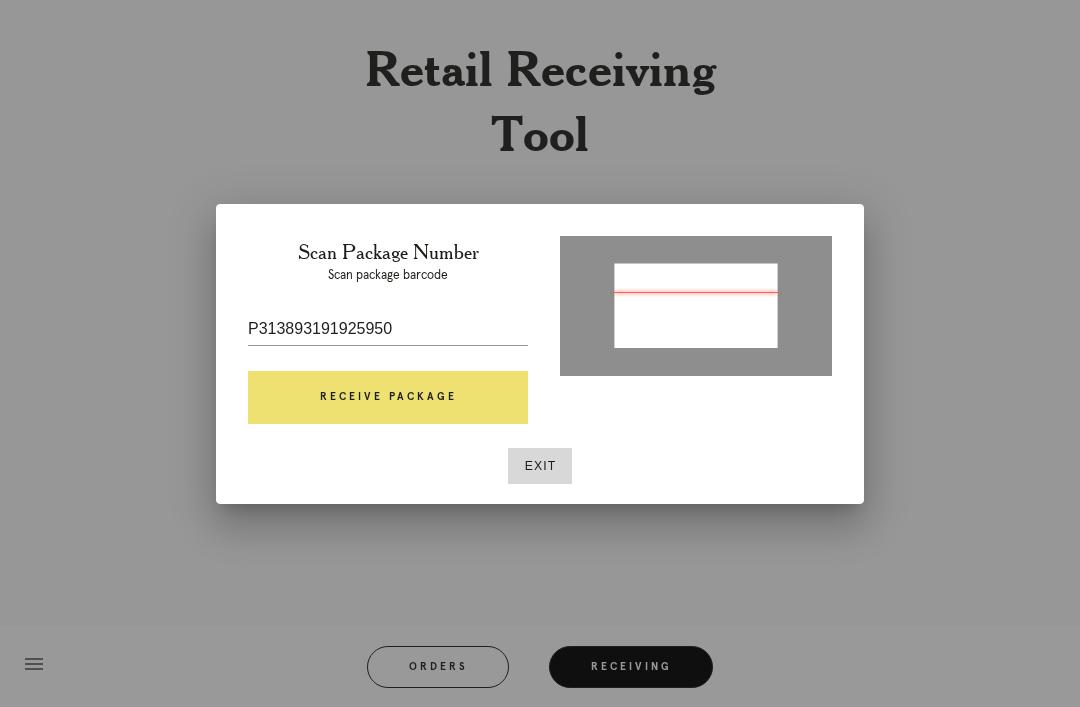 click on "Receive Package" at bounding box center (388, 398) 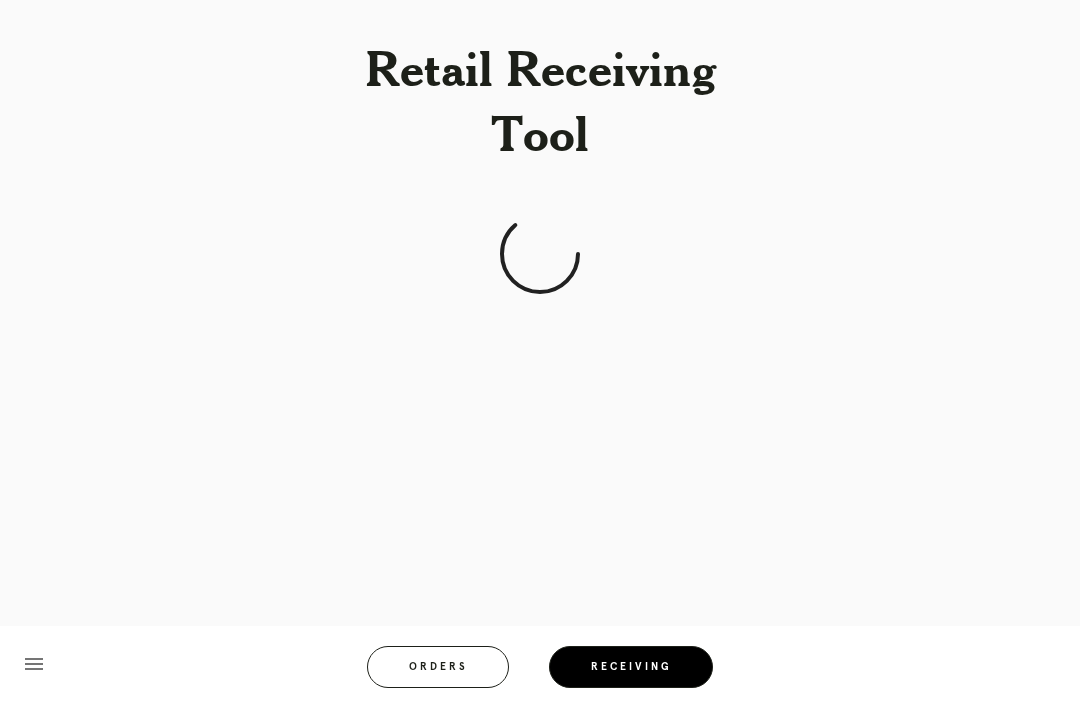 scroll, scrollTop: 0, scrollLeft: 0, axis: both 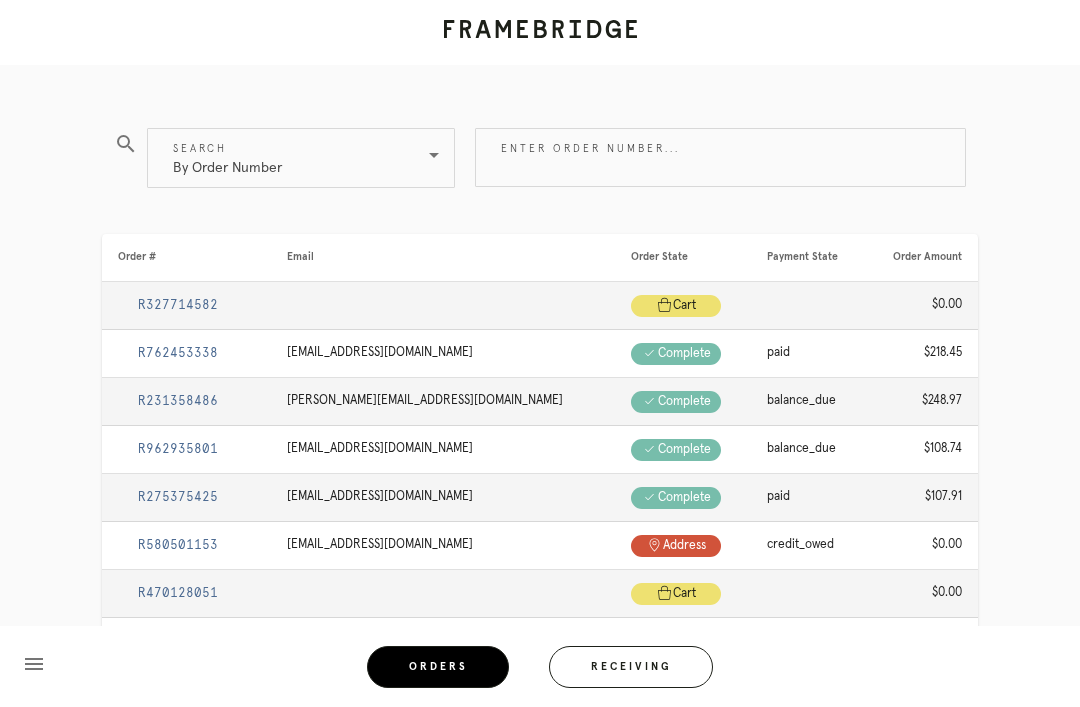click on "Receiving" at bounding box center (631, 667) 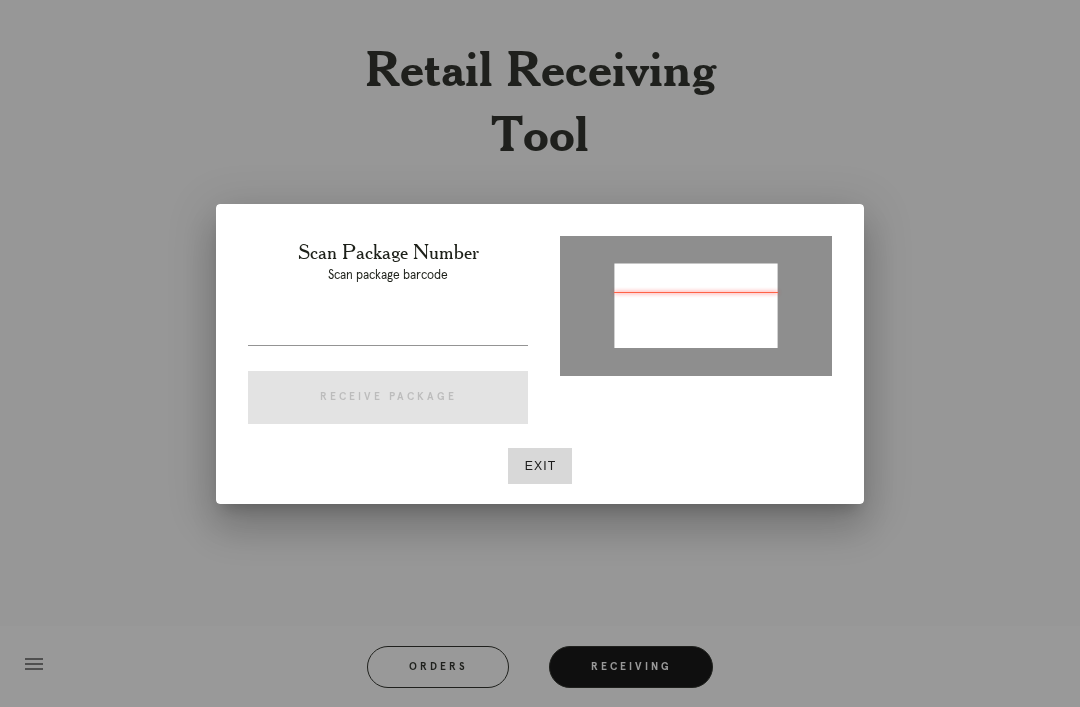 type on "P313893191925950" 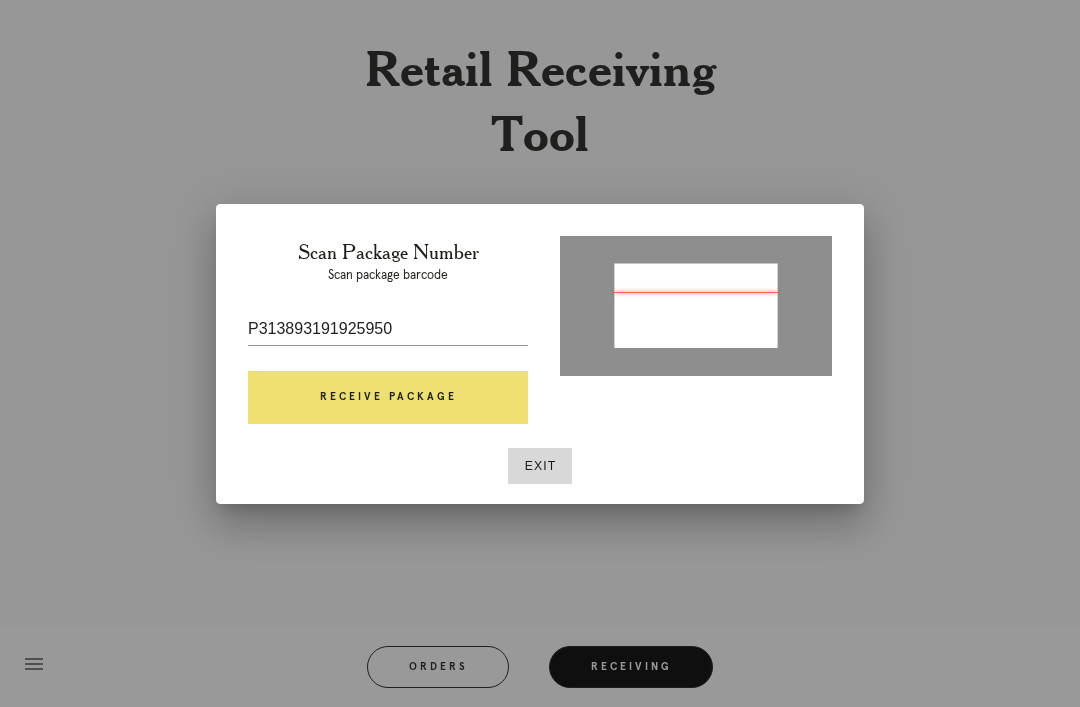 click on "Receive Package" at bounding box center [388, 398] 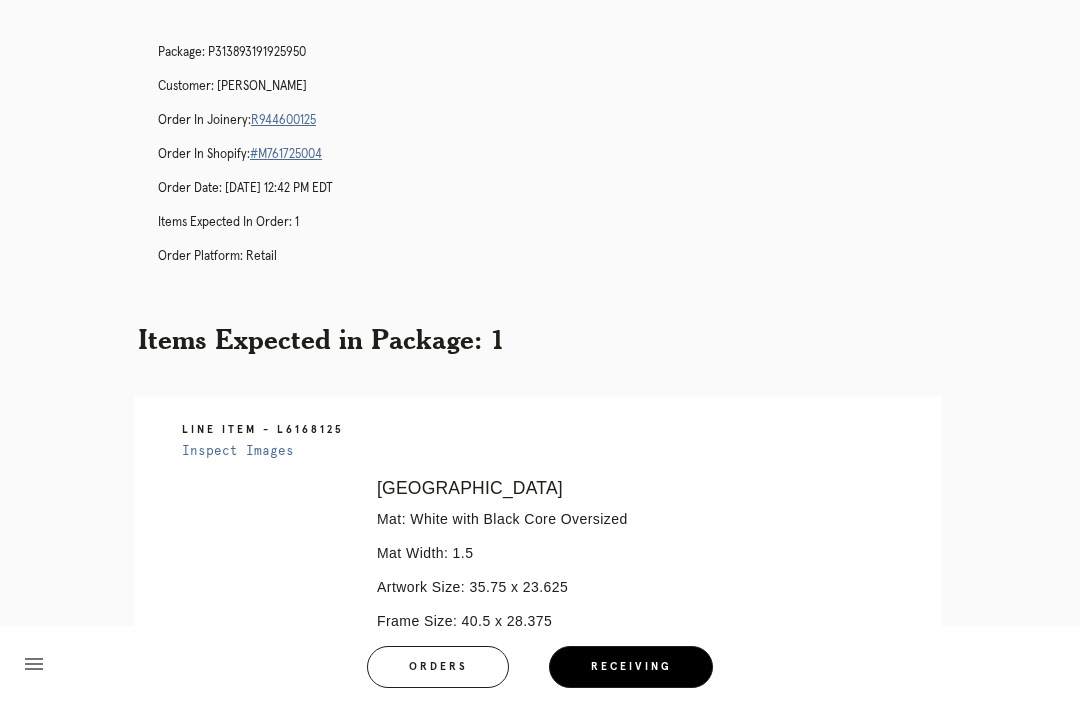 scroll, scrollTop: 91, scrollLeft: 0, axis: vertical 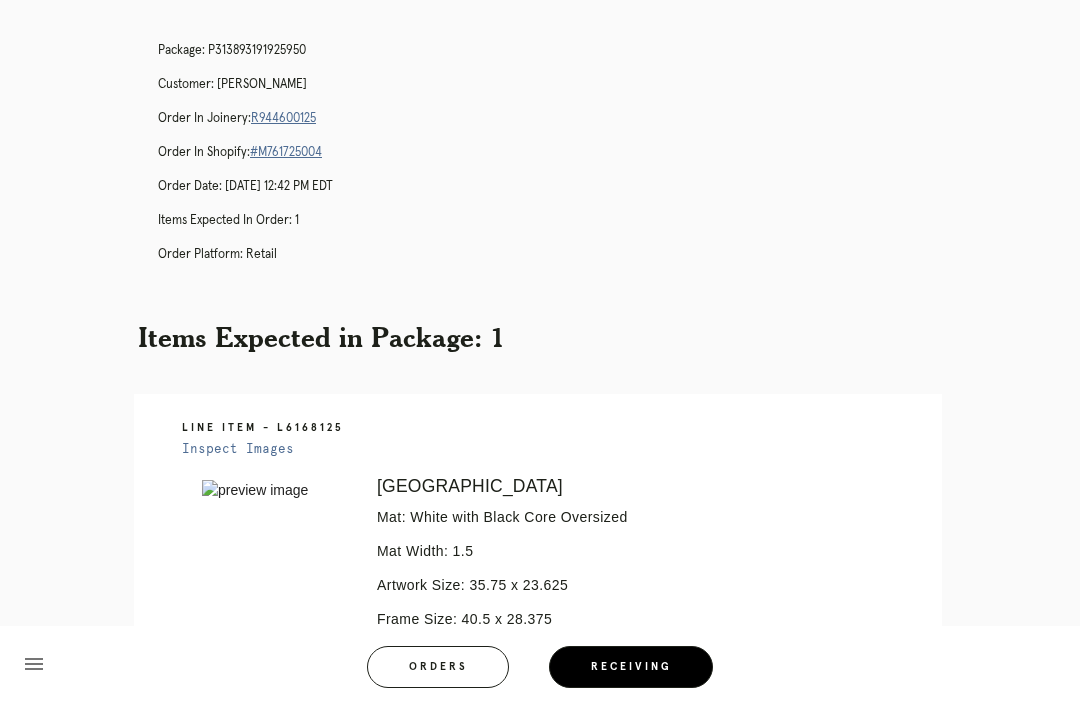 click on "Receiving" at bounding box center [631, 667] 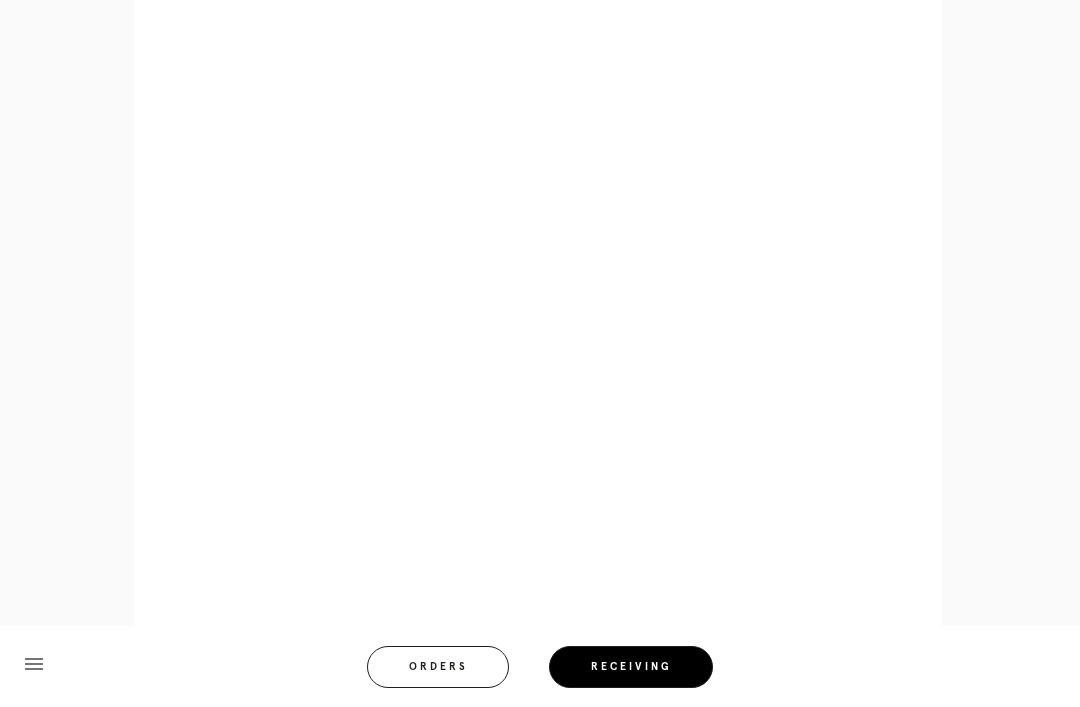 scroll, scrollTop: 928, scrollLeft: 0, axis: vertical 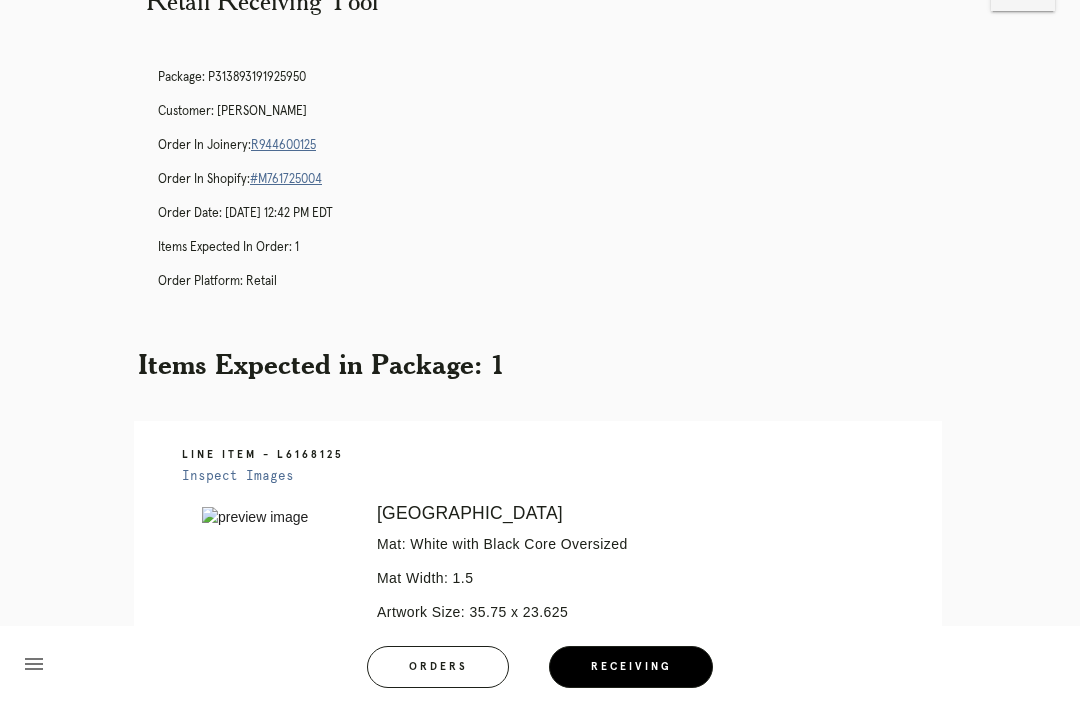 click on "Receiving" at bounding box center [631, 667] 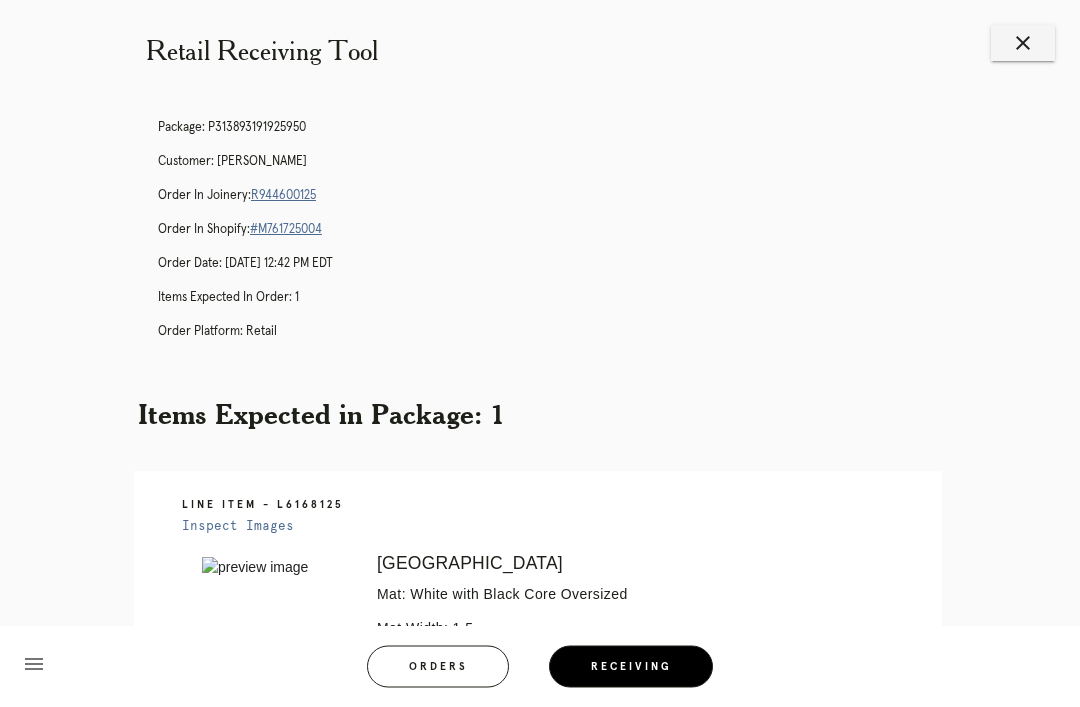 scroll, scrollTop: 13, scrollLeft: 0, axis: vertical 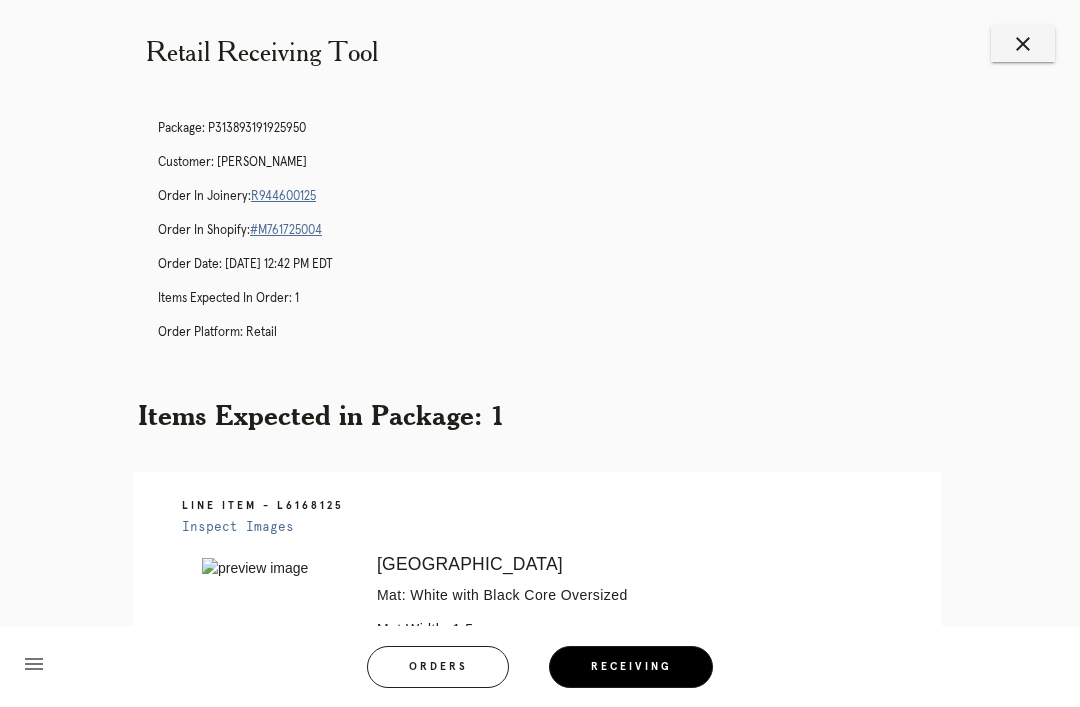 click on "close" at bounding box center (1023, 44) 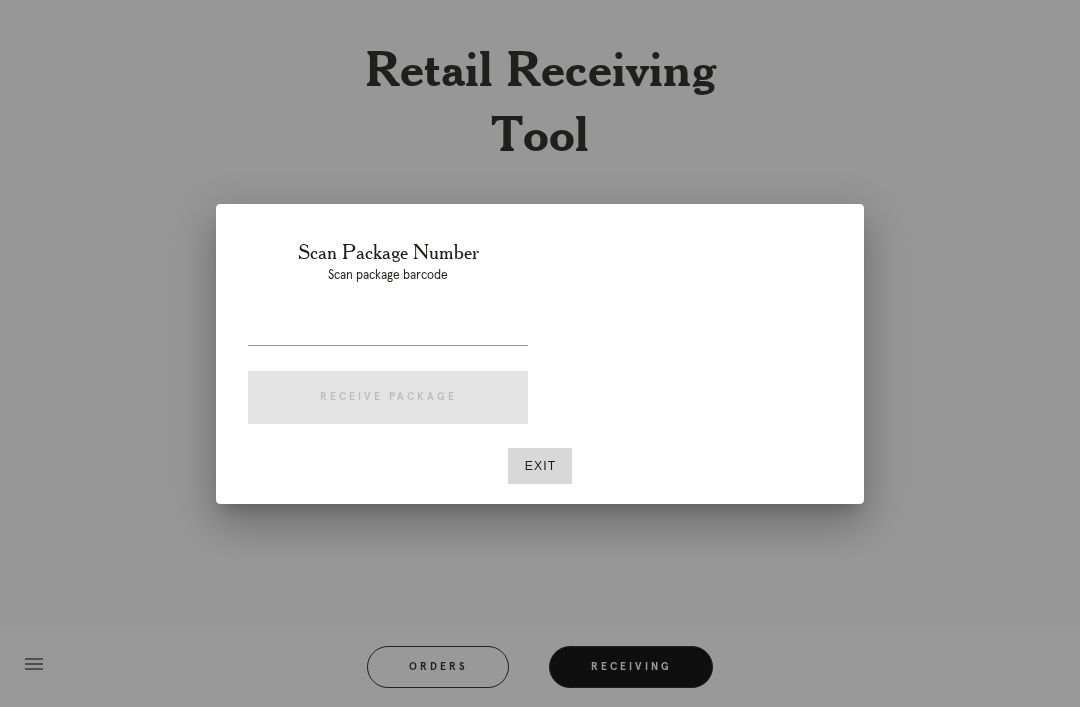 scroll, scrollTop: 13, scrollLeft: 0, axis: vertical 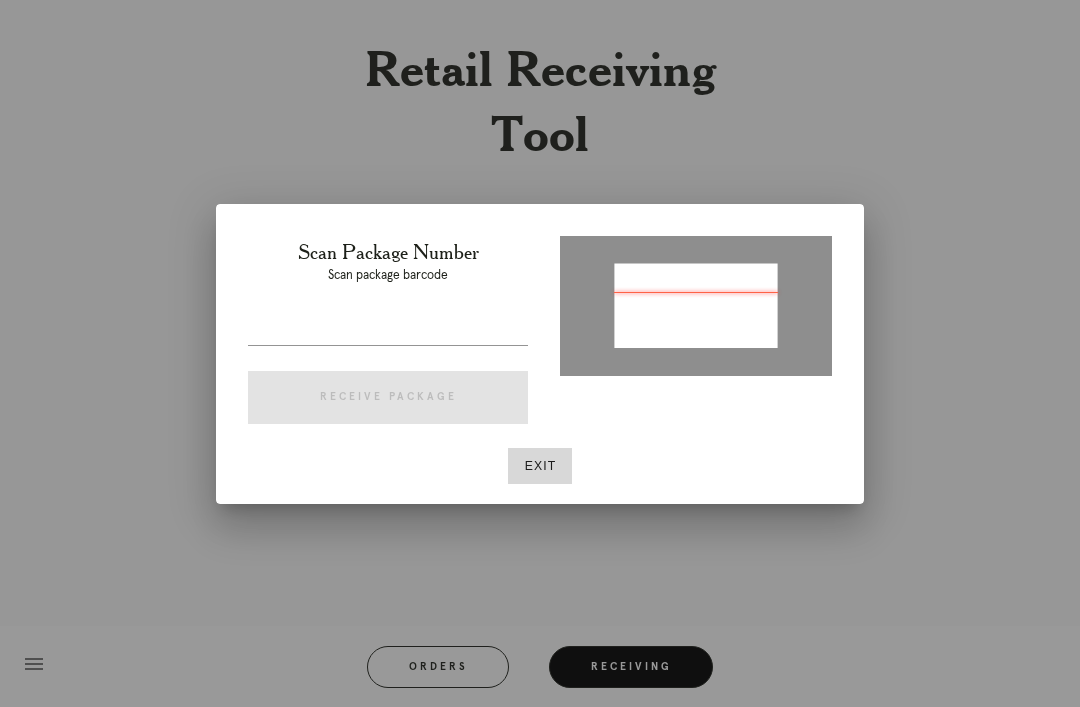 type on "P299751931419635" 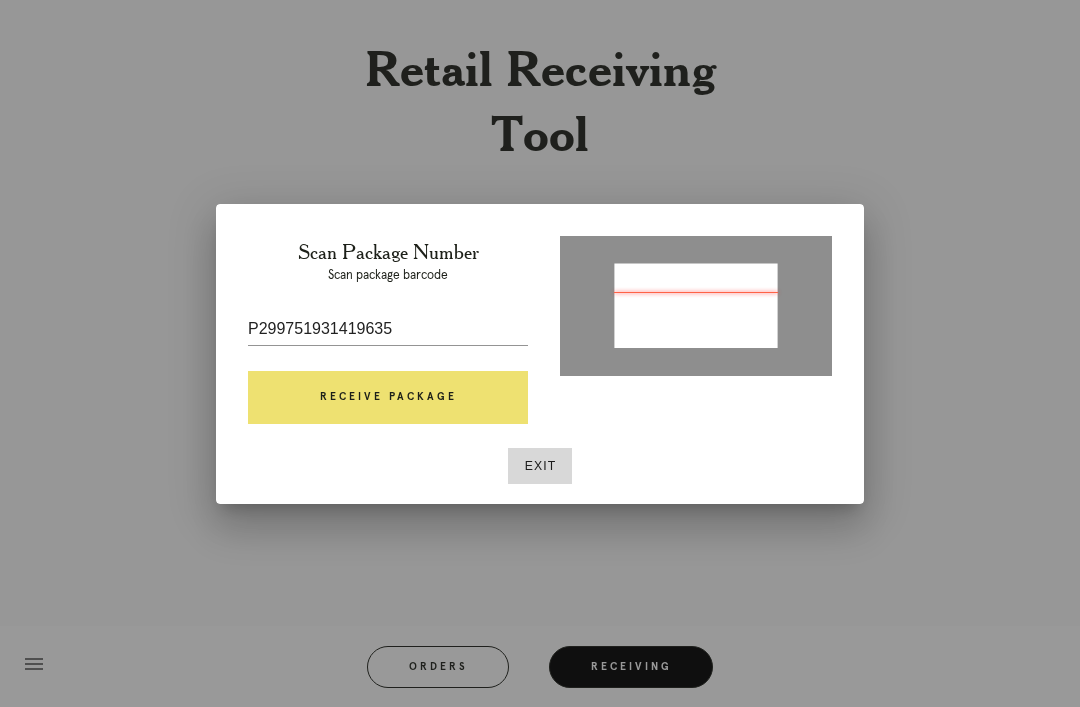 click on "Receive Package" at bounding box center [388, 398] 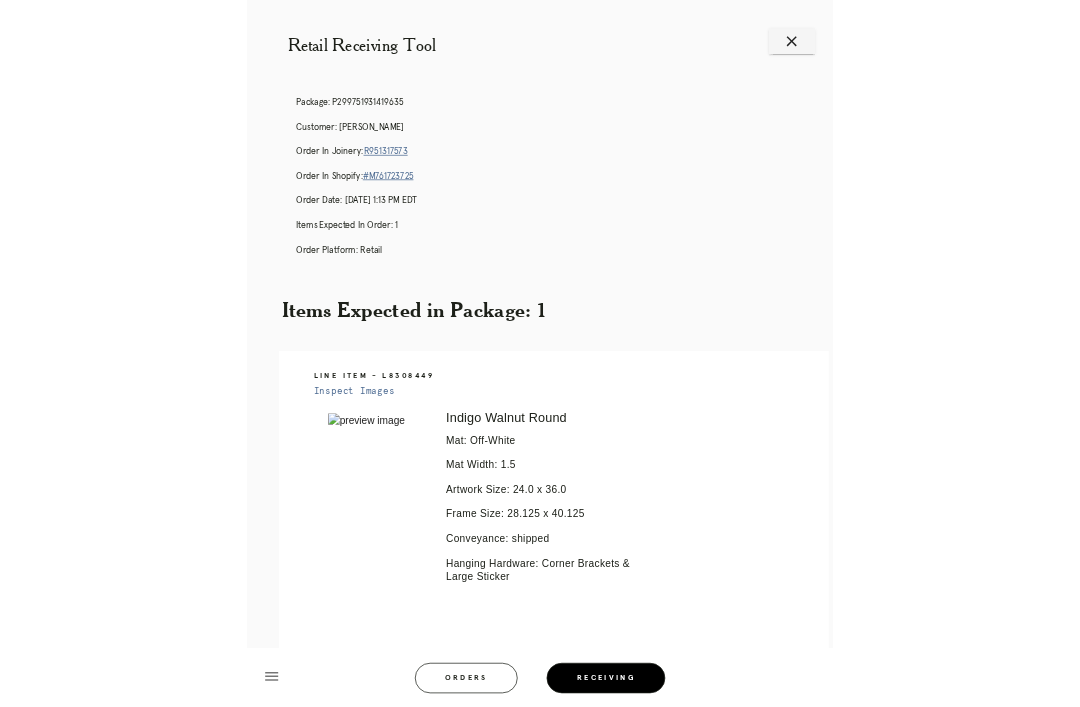 scroll, scrollTop: 13, scrollLeft: 0, axis: vertical 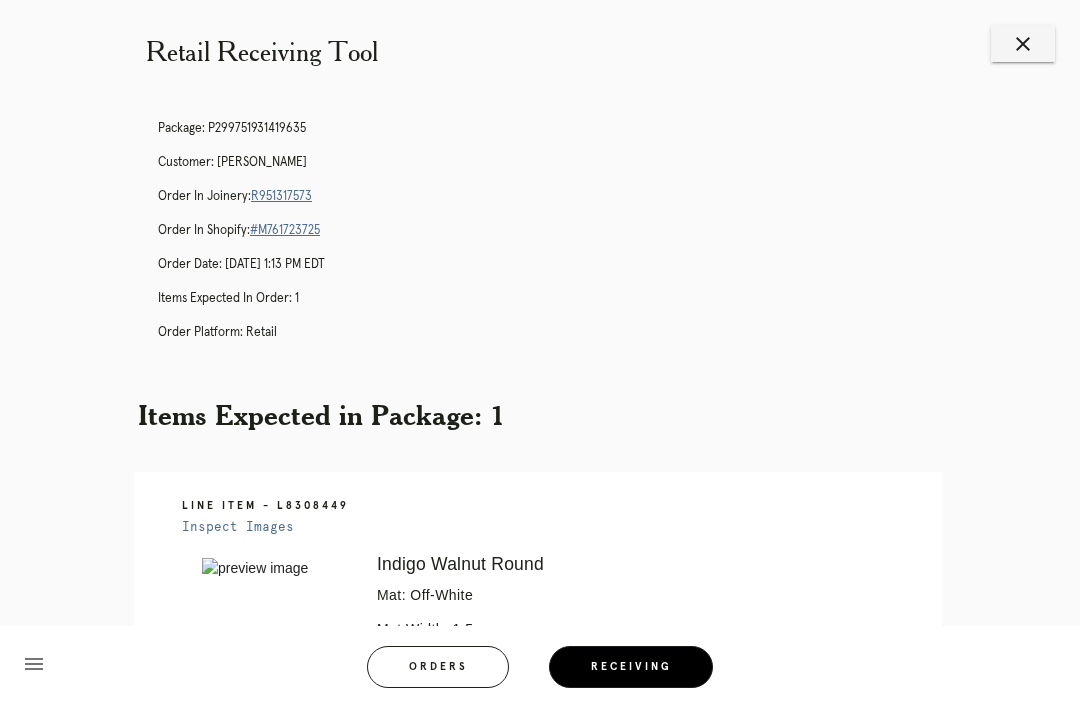 click on "Orders" at bounding box center [438, 667] 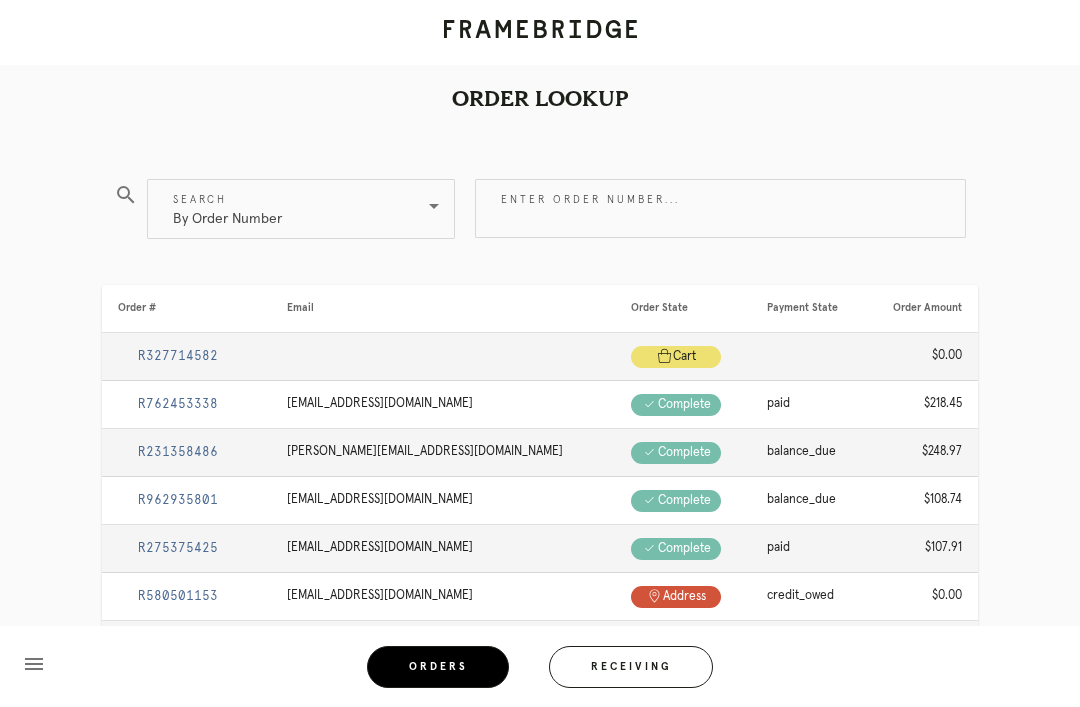 click on "Enter order number..." at bounding box center (720, 208) 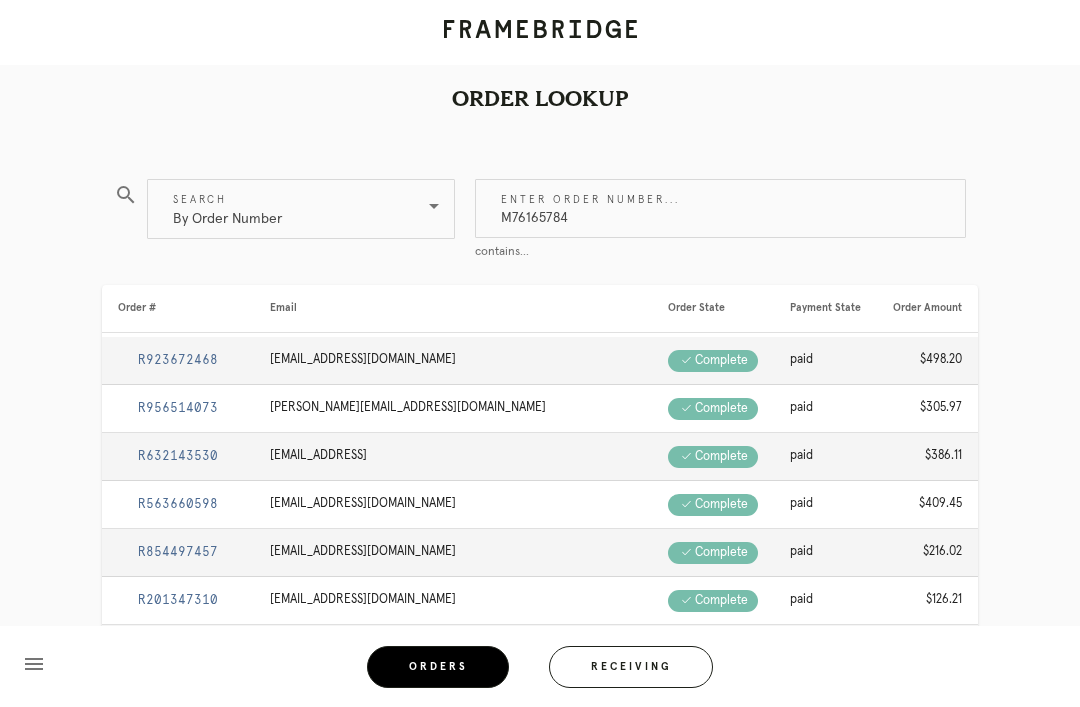 type on "M761657845" 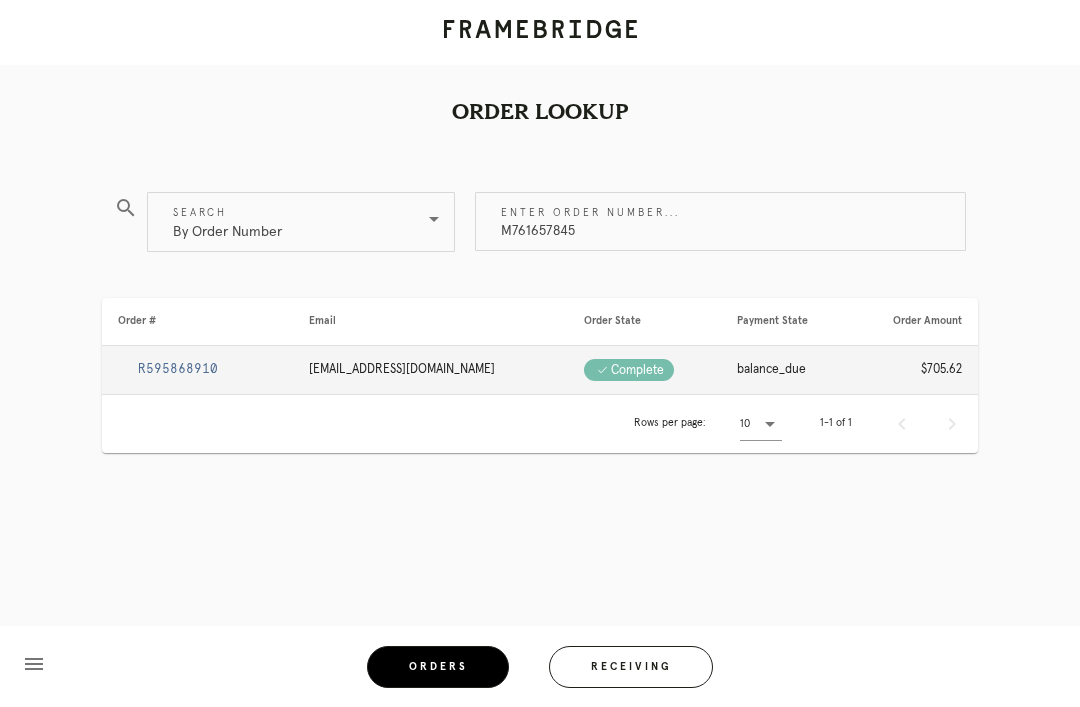 click on "R595868910" at bounding box center [178, 369] 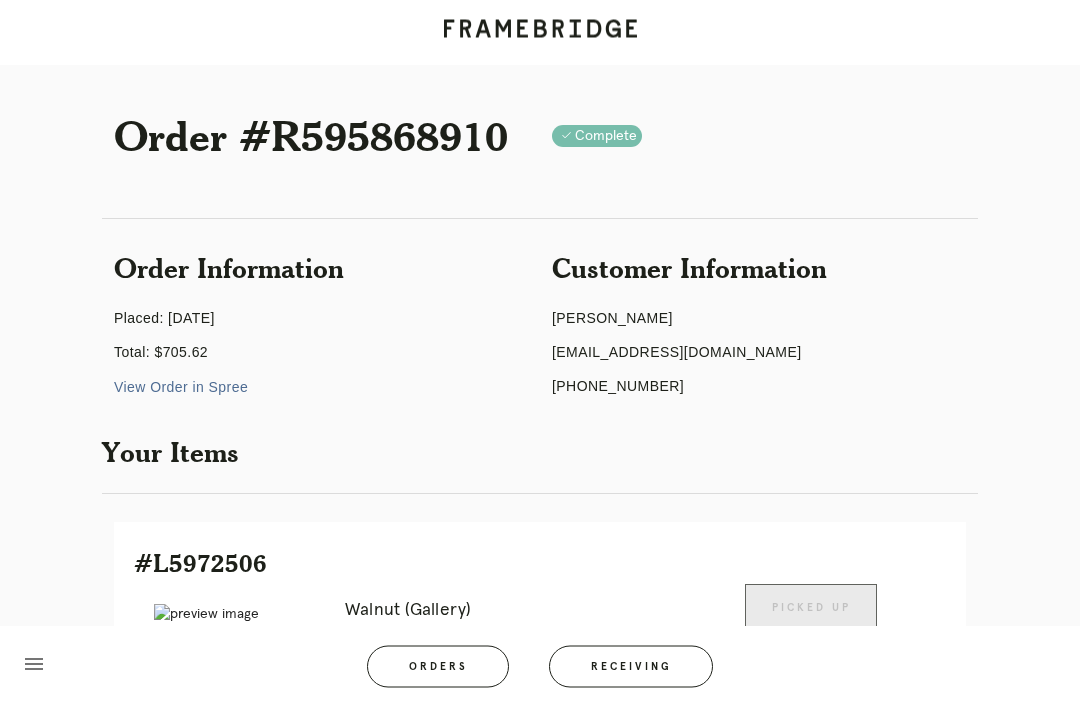 scroll, scrollTop: 0, scrollLeft: 0, axis: both 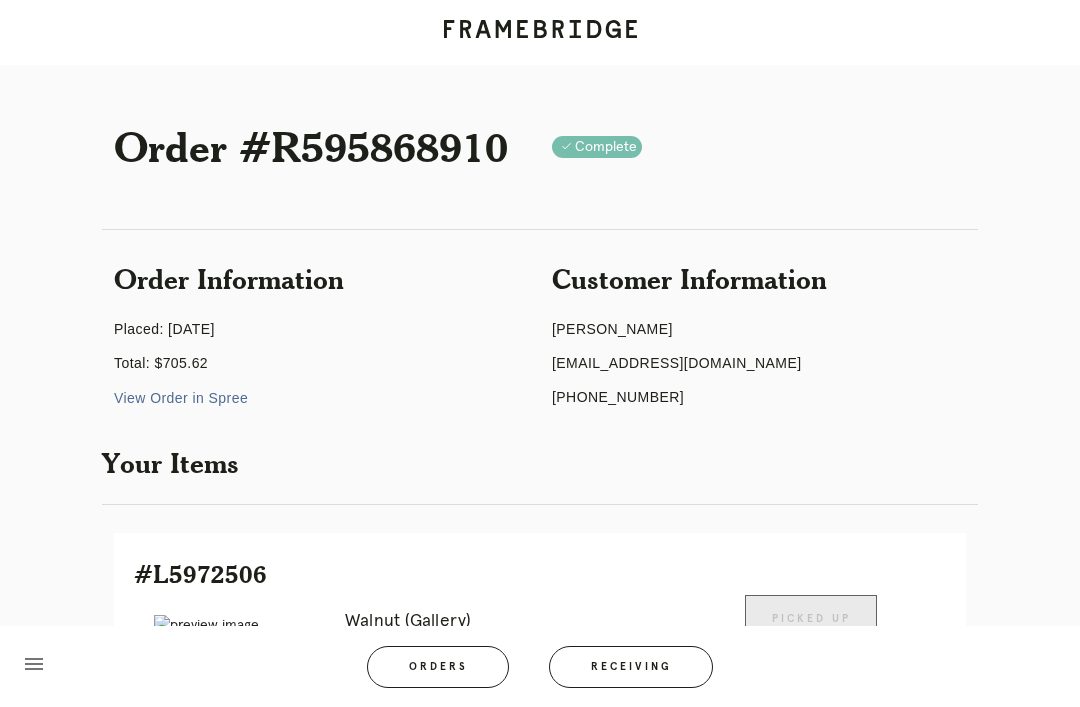 click on "Receiving" at bounding box center [631, 667] 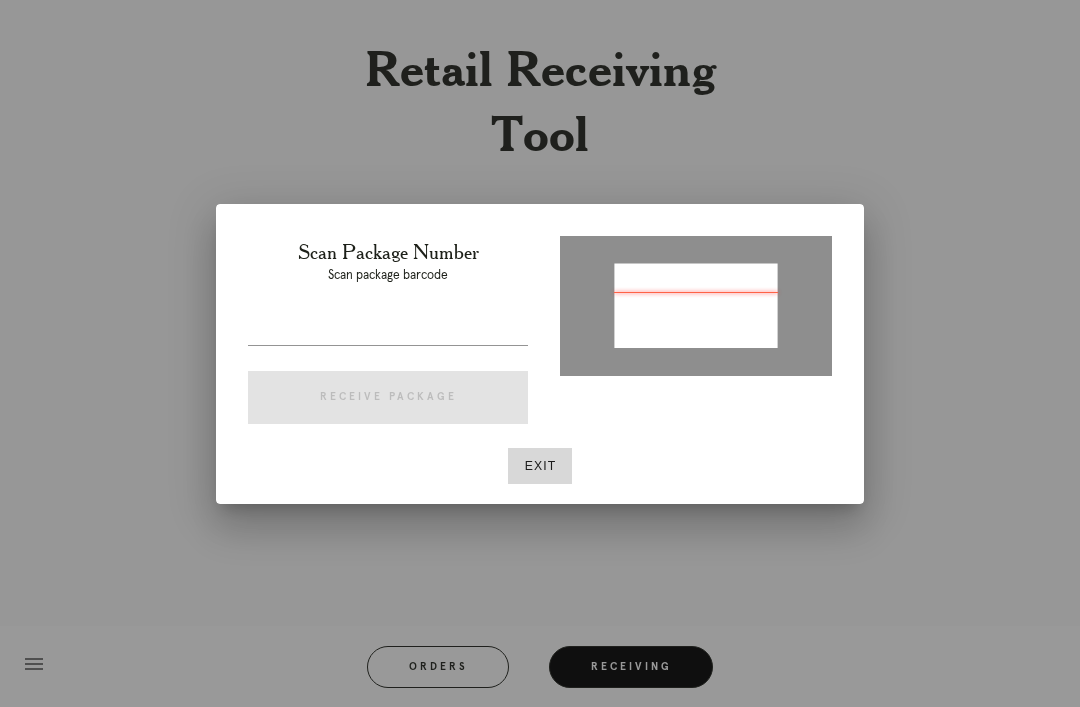 type on "P299751931419635" 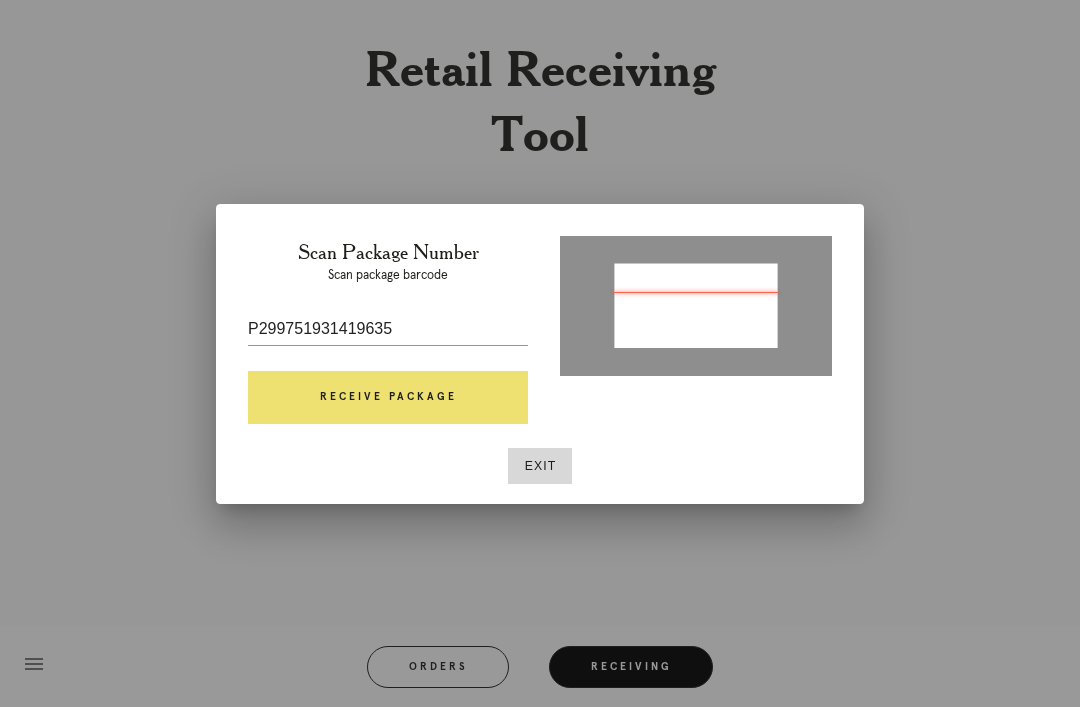 click on "Receive Package" at bounding box center (388, 398) 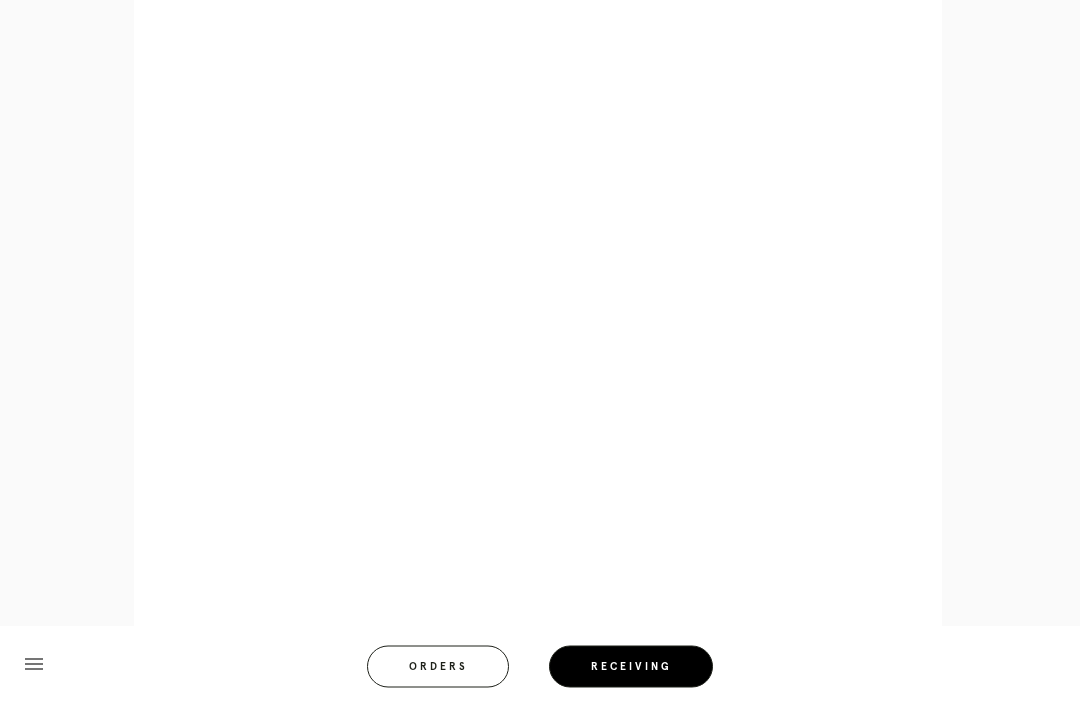 scroll, scrollTop: 858, scrollLeft: 0, axis: vertical 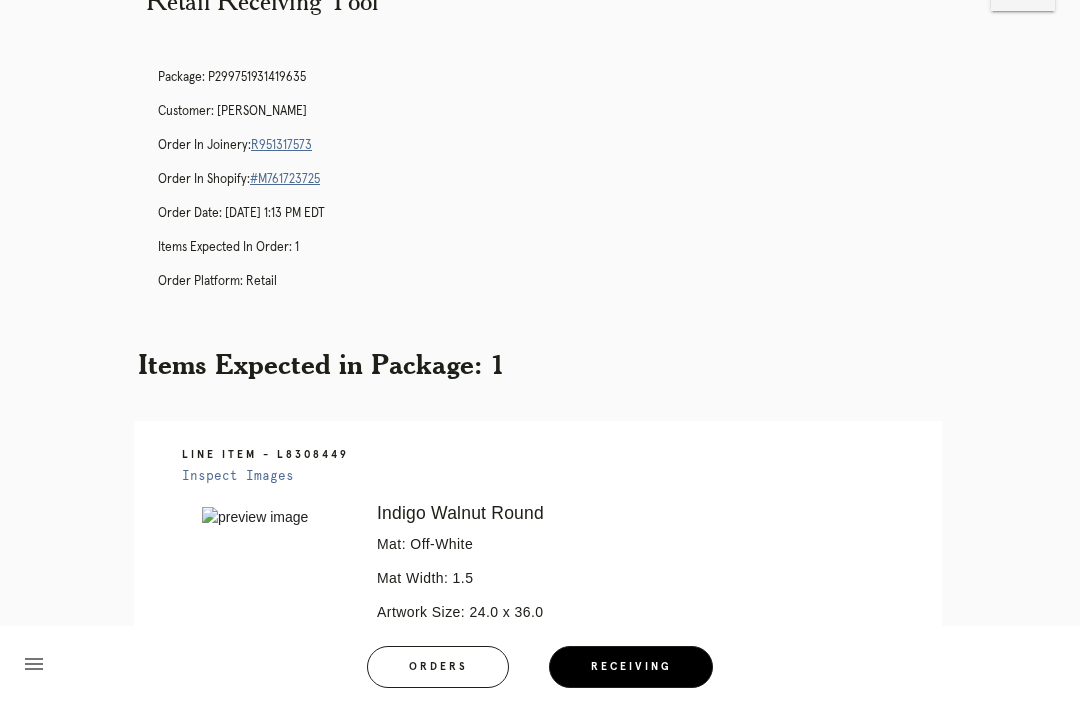 click on "R951317573" at bounding box center [281, 145] 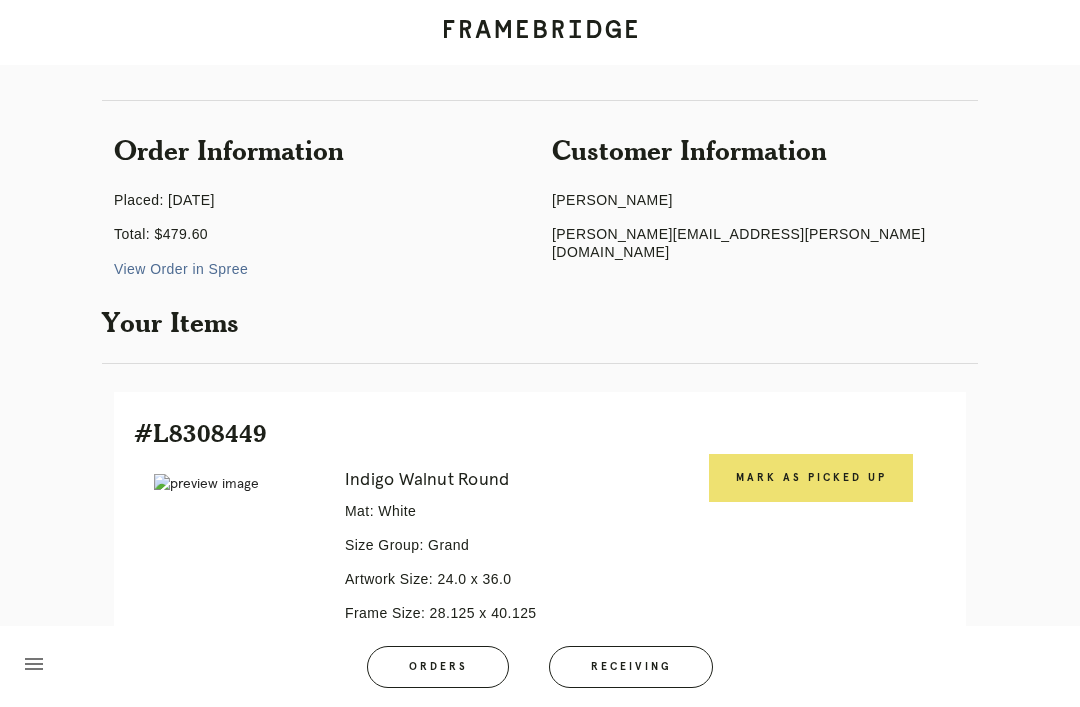 scroll, scrollTop: 130, scrollLeft: 0, axis: vertical 